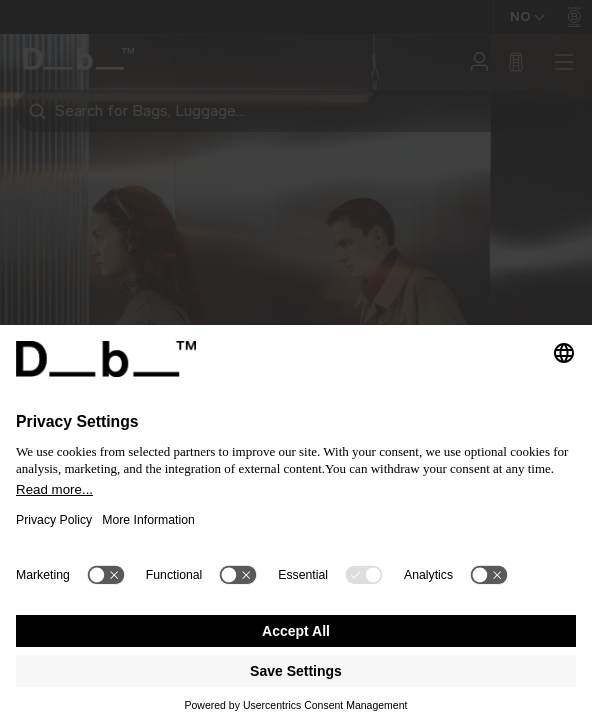 scroll, scrollTop: 0, scrollLeft: 0, axis: both 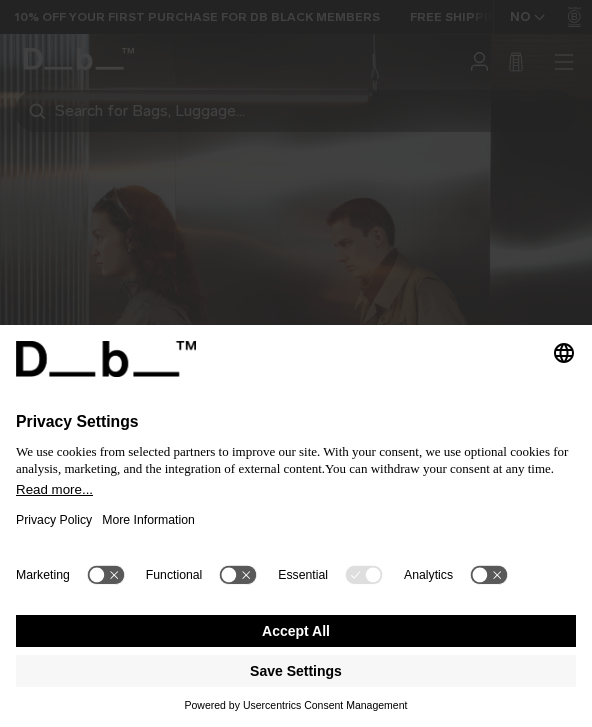click on "Accept All" at bounding box center (296, 631) 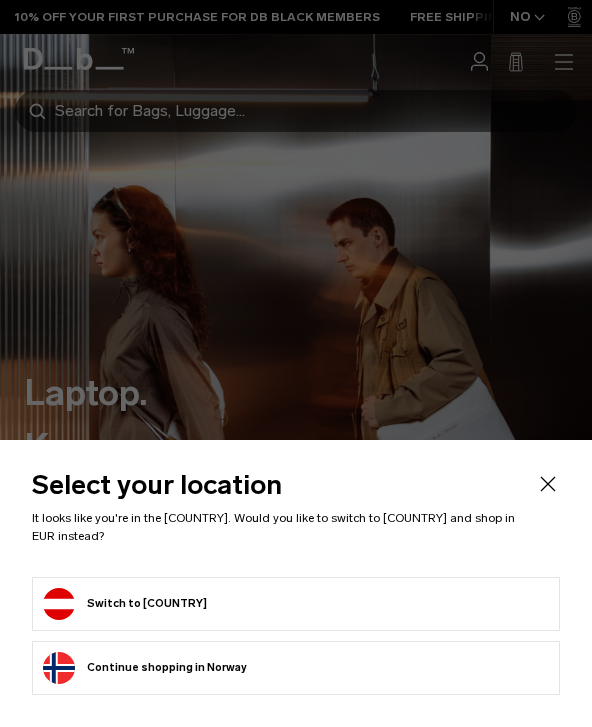 scroll, scrollTop: 0, scrollLeft: 0, axis: both 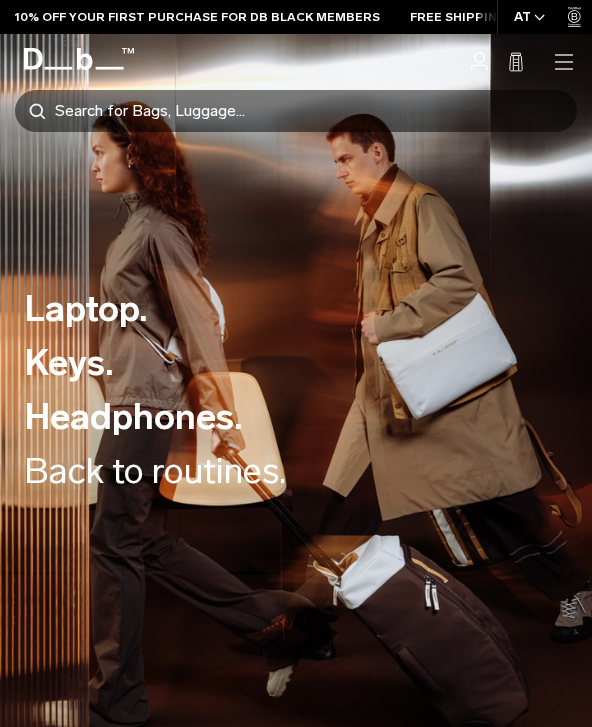 click on "Laptop.  Keys.  Headphones.  Back to routines." at bounding box center (296, 390) 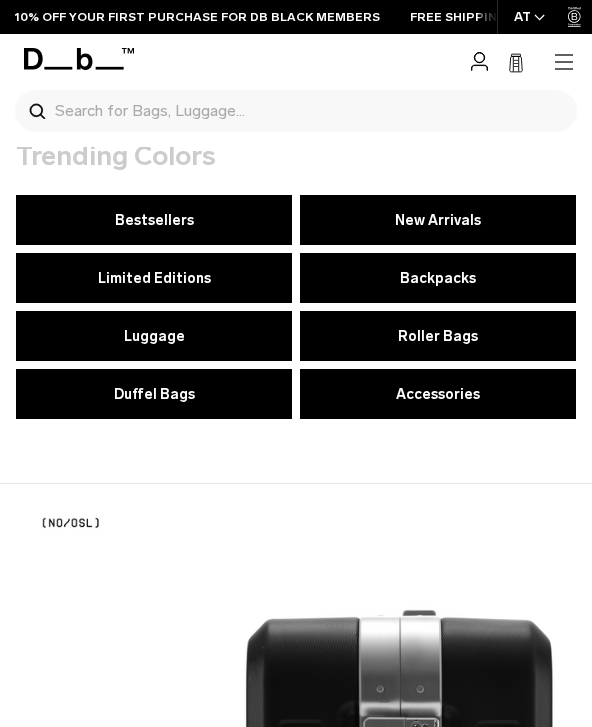 scroll, scrollTop: 1426, scrollLeft: 0, axis: vertical 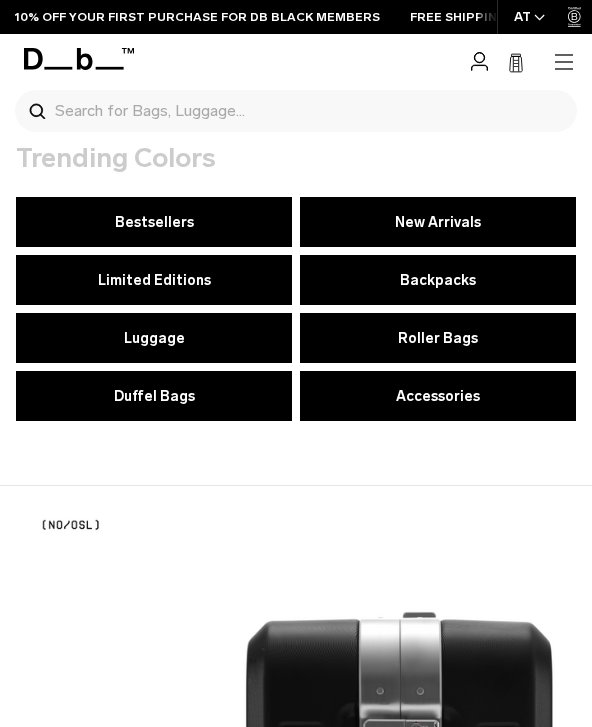 click on "Duffel Bags" at bounding box center (154, 396) 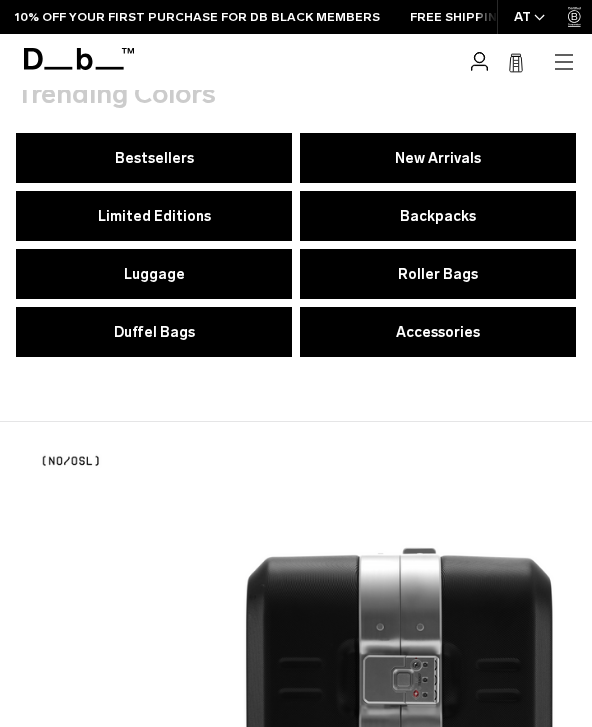 click on "Accessories" at bounding box center (438, 332) 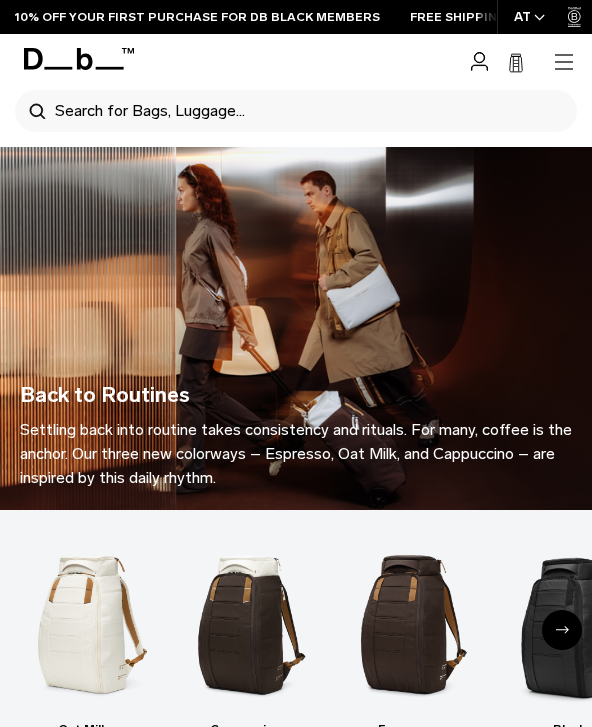 scroll, scrollTop: 1230, scrollLeft: 0, axis: vertical 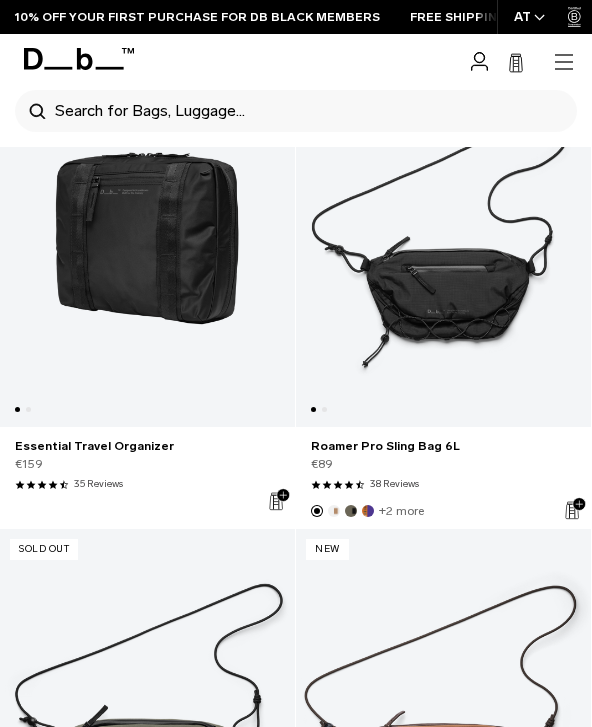 click on "Roamer Pro Sling Bag 6L" at bounding box center [443, 446] 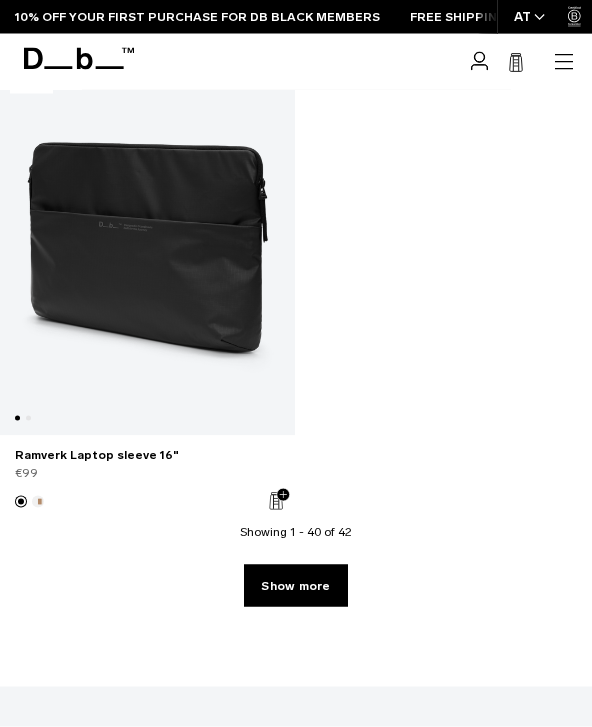 scroll, scrollTop: 10089, scrollLeft: 0, axis: vertical 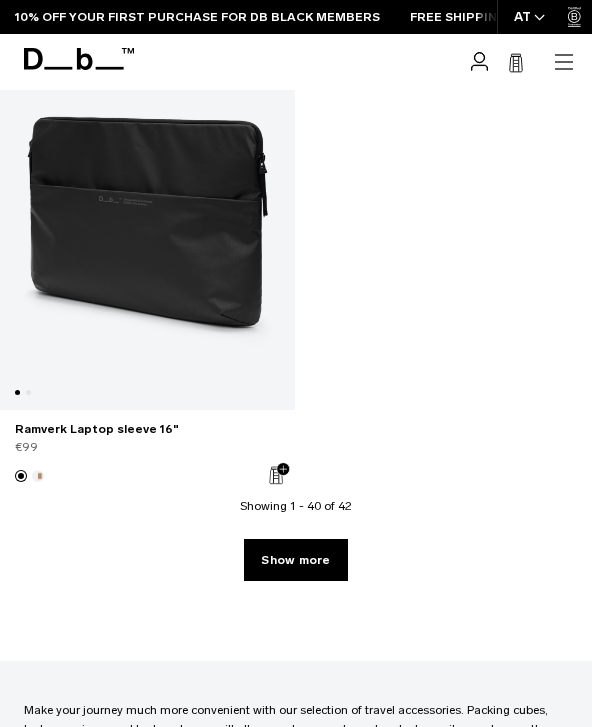 click on "Show more" at bounding box center (295, 560) 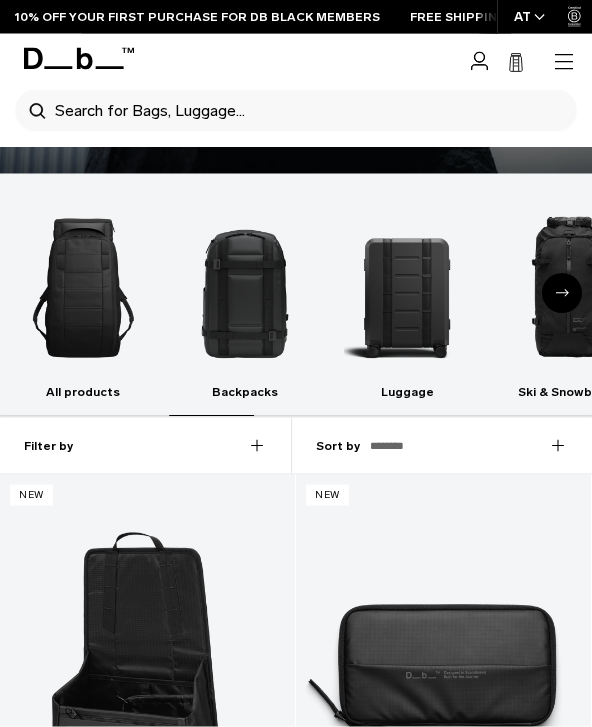scroll, scrollTop: 0, scrollLeft: 0, axis: both 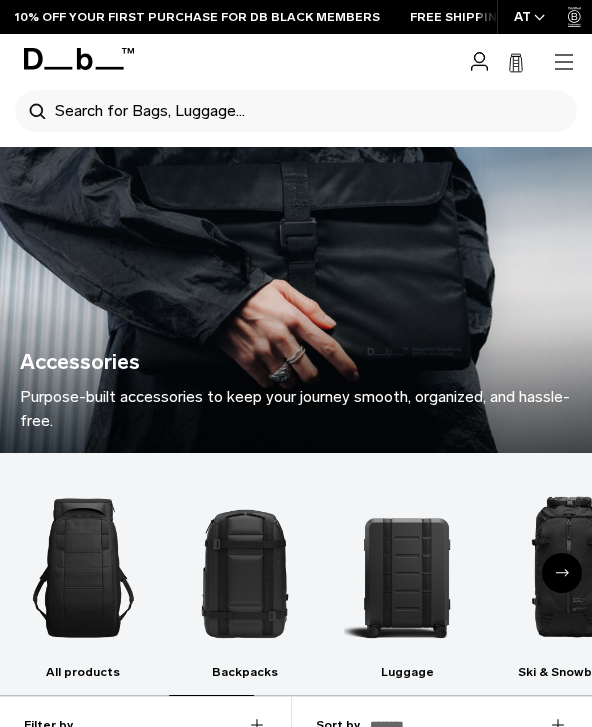 click 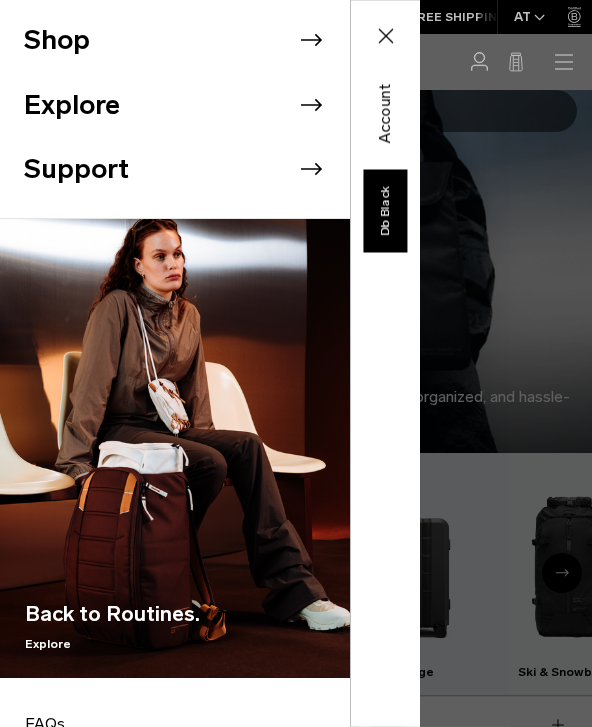 click 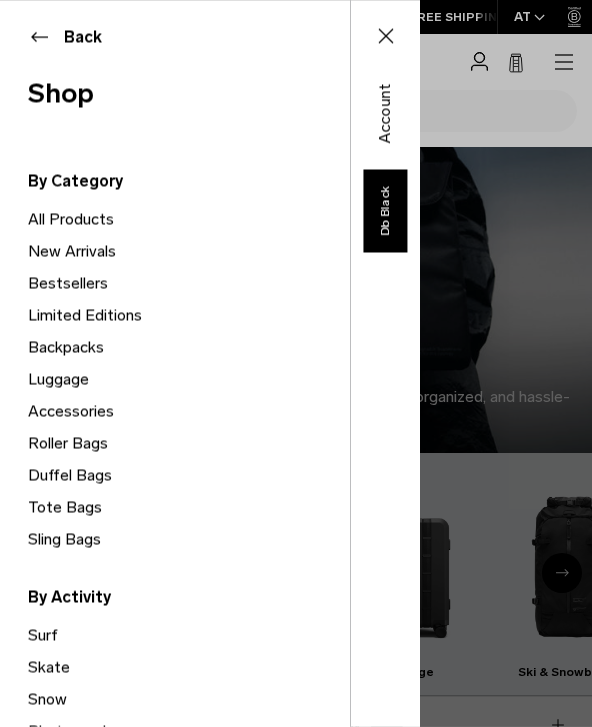 click on "Back" at bounding box center [175, 37] 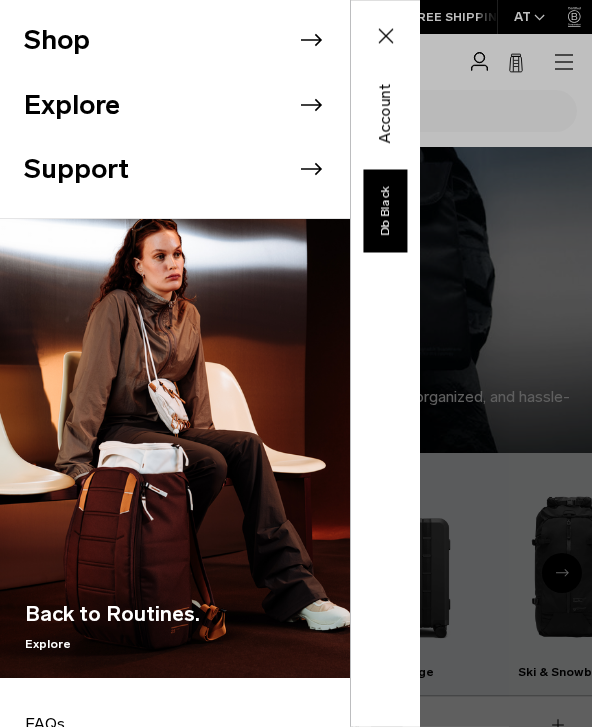click 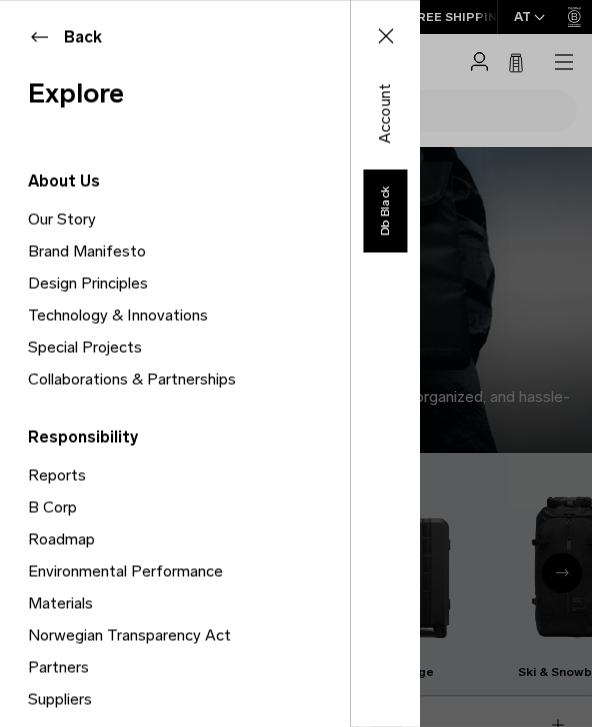 scroll, scrollTop: 0, scrollLeft: 0, axis: both 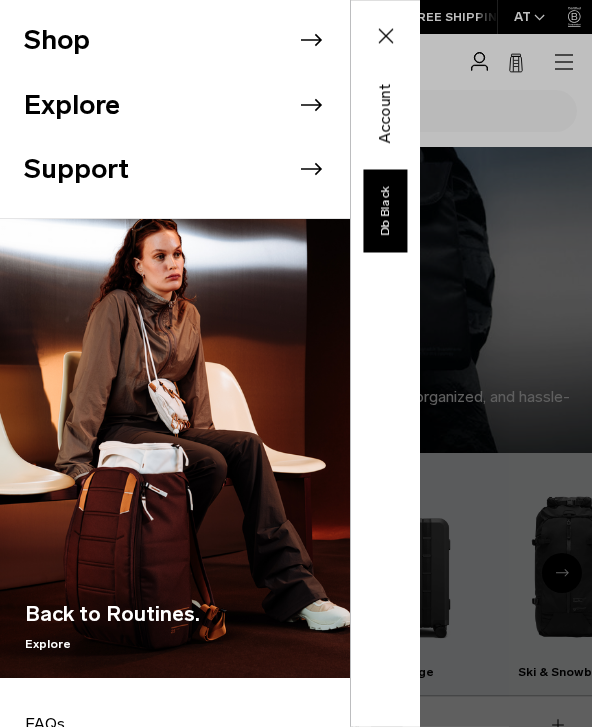 click 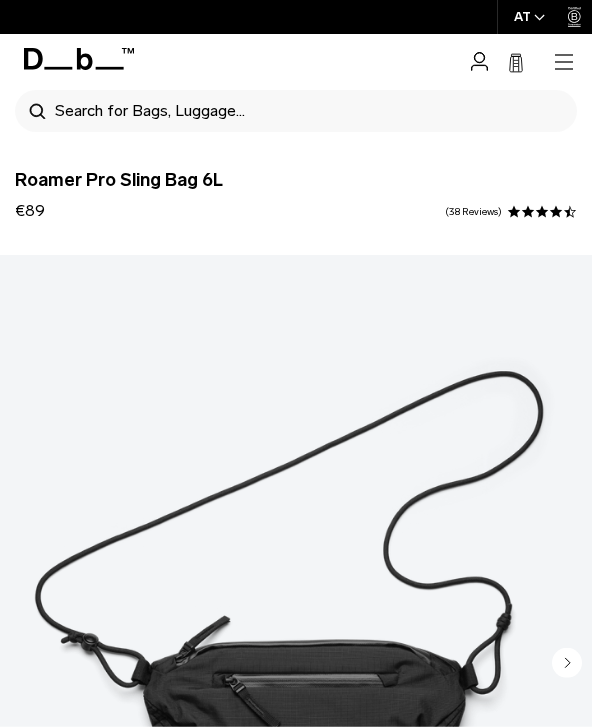 scroll, scrollTop: 327, scrollLeft: 0, axis: vertical 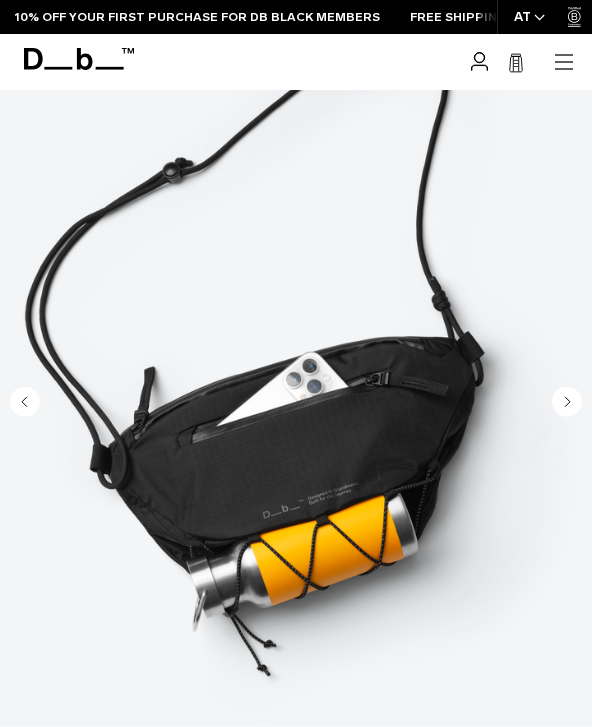 click 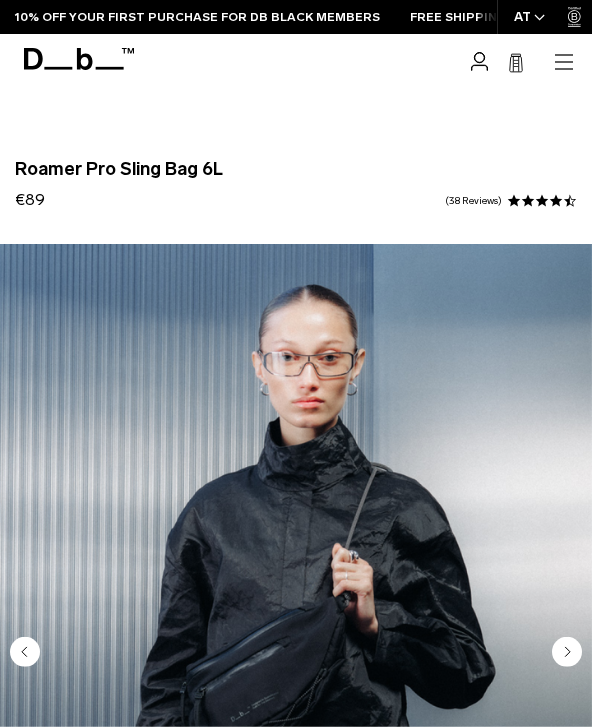 scroll, scrollTop: 0, scrollLeft: 0, axis: both 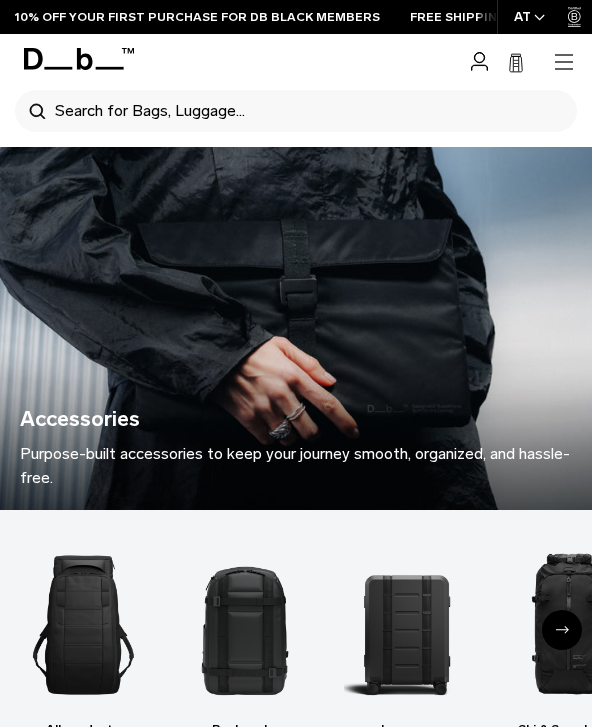 click 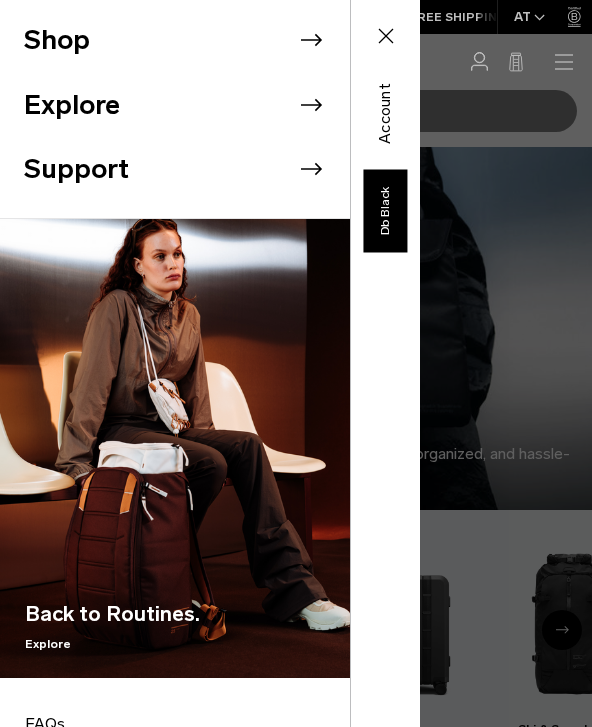 click 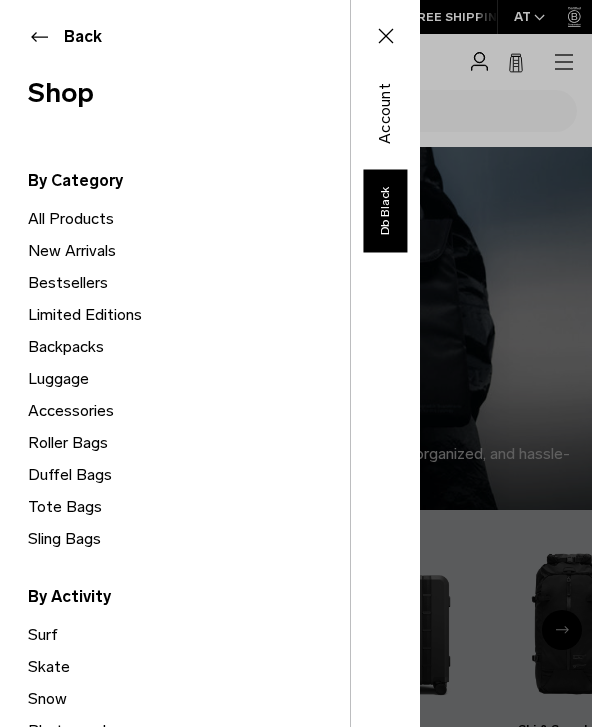 click on "Sling Bags" at bounding box center (189, 539) 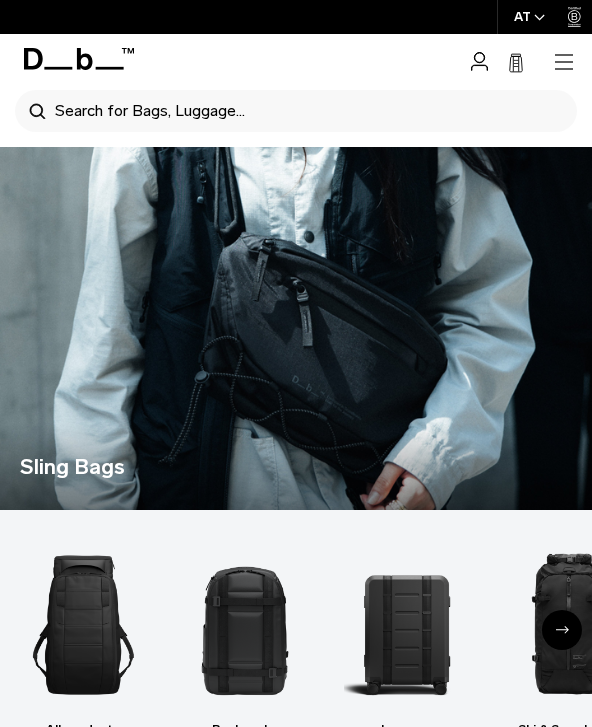scroll, scrollTop: 0, scrollLeft: 0, axis: both 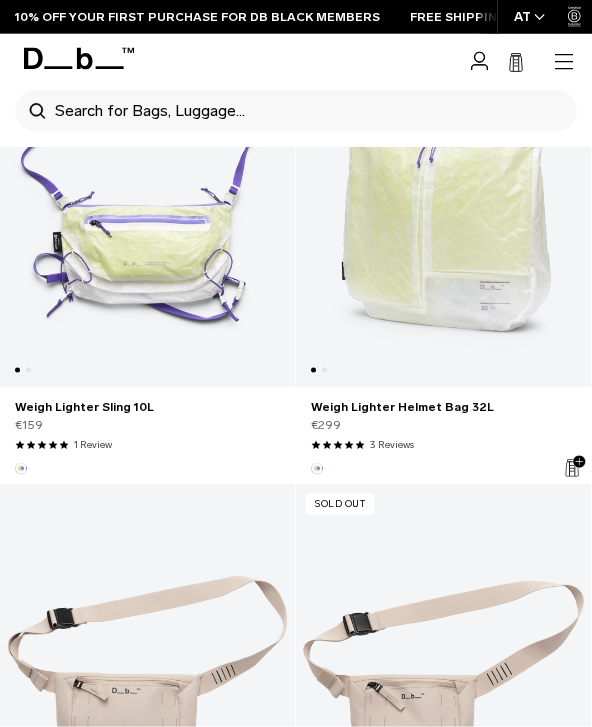 click at bounding box center [147, 201] 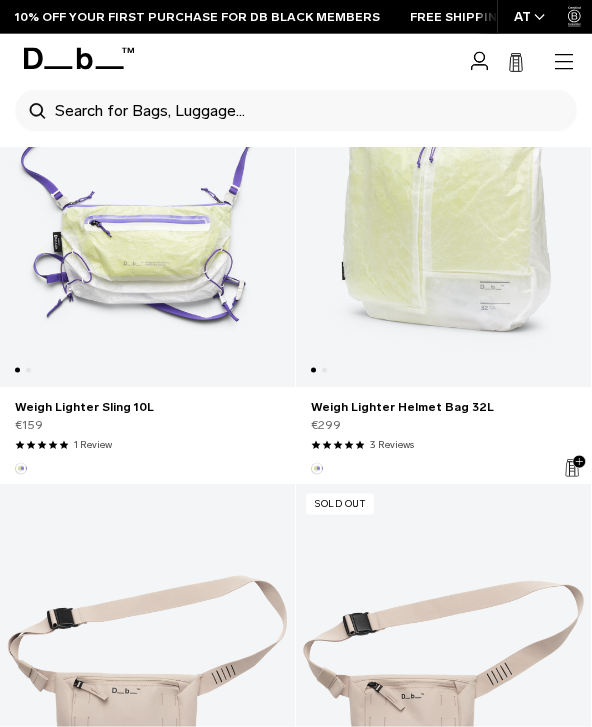 scroll, scrollTop: 2676, scrollLeft: 0, axis: vertical 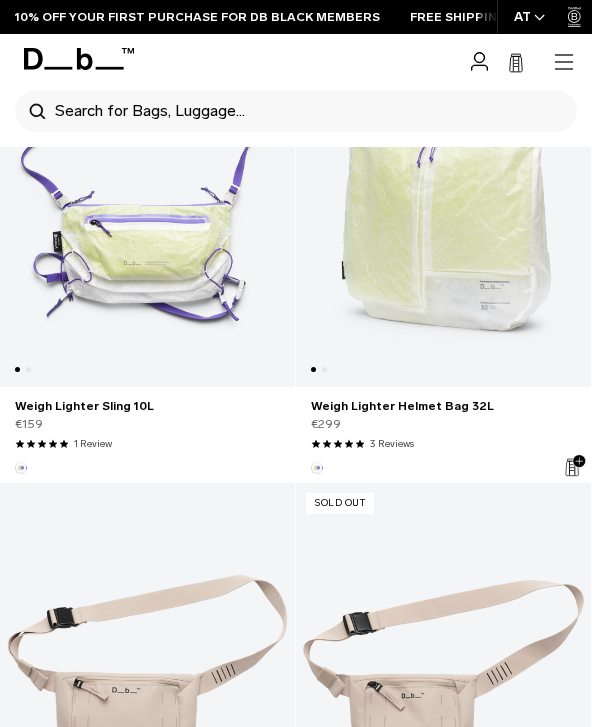 click on "FREE SHIPPING FOR DB BLACK MEMBERS" at bounding box center [537, 17] 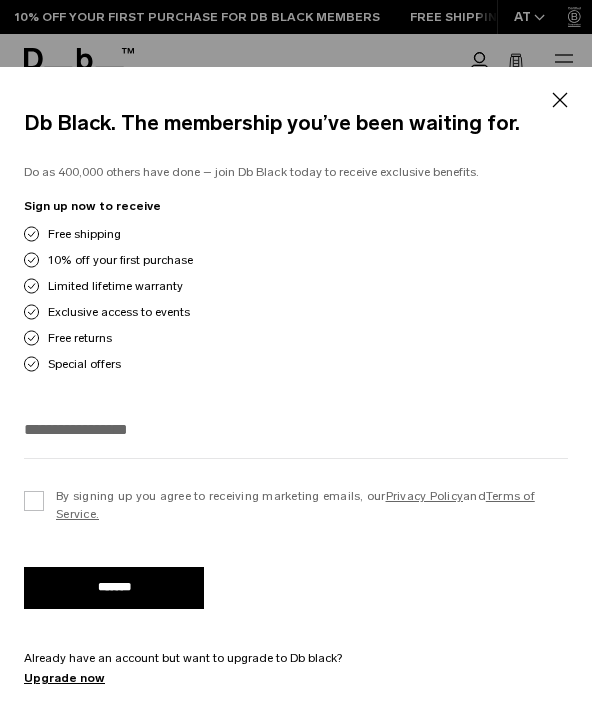click on "Close" at bounding box center [559, 100] 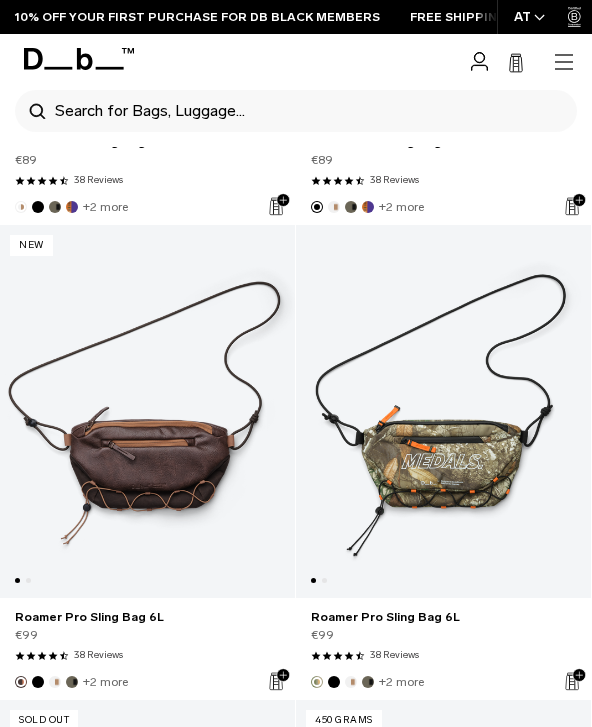 scroll, scrollTop: 1987, scrollLeft: 0, axis: vertical 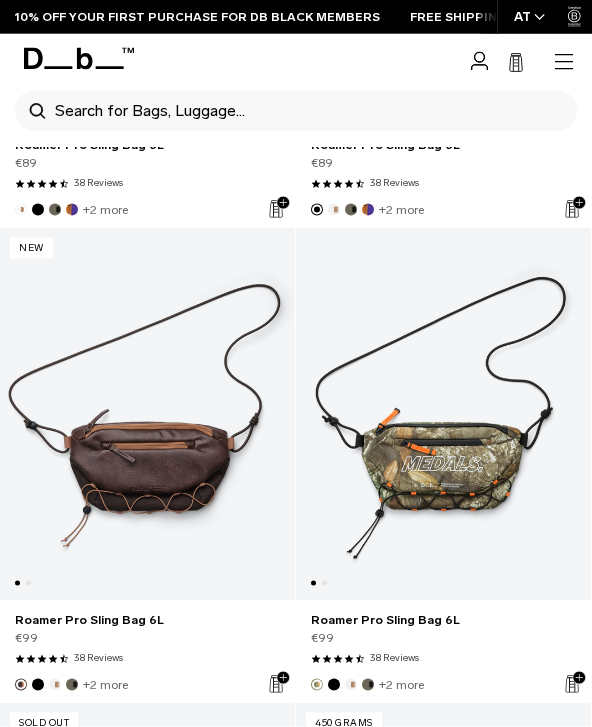 click at bounding box center [147, 414] 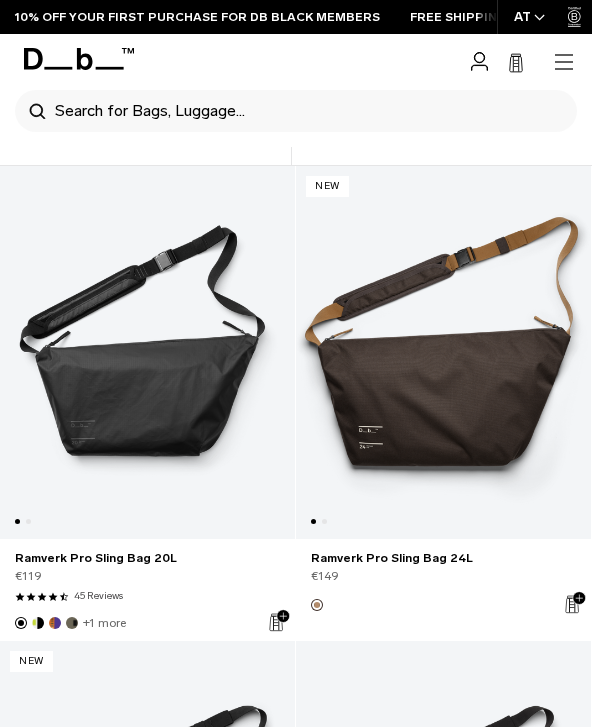 scroll, scrollTop: 624, scrollLeft: 0, axis: vertical 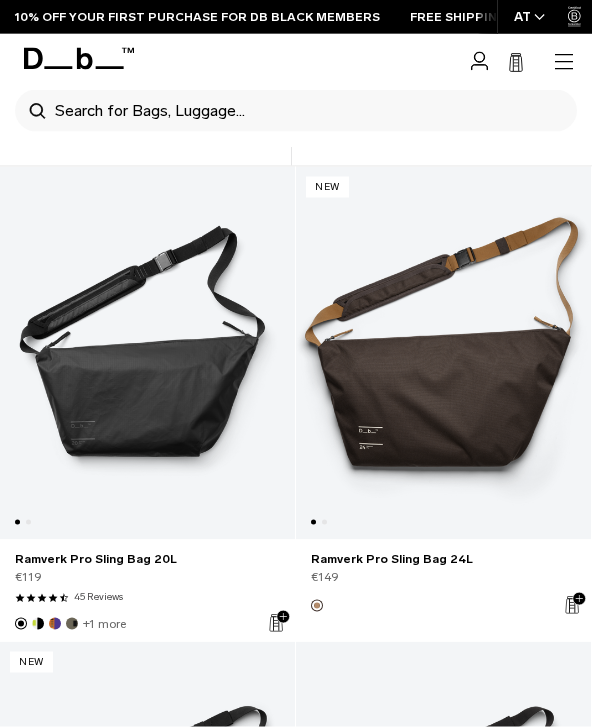 click at bounding box center [147, 353] 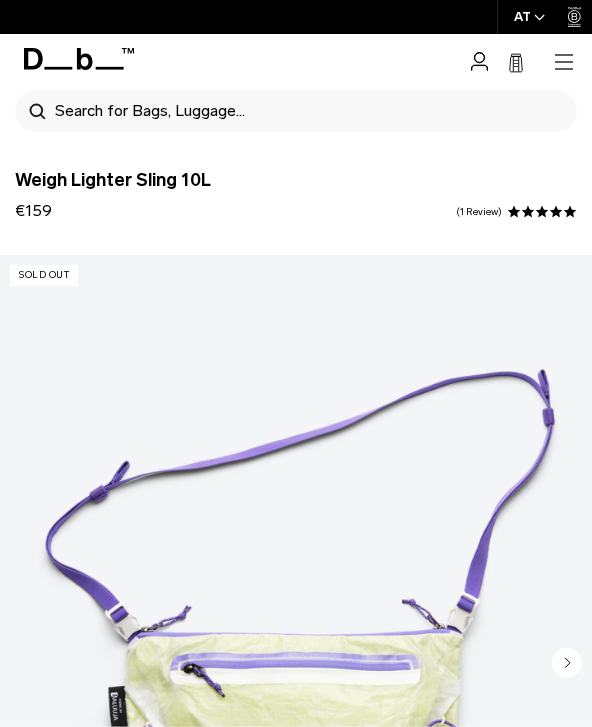 scroll, scrollTop: 0, scrollLeft: 0, axis: both 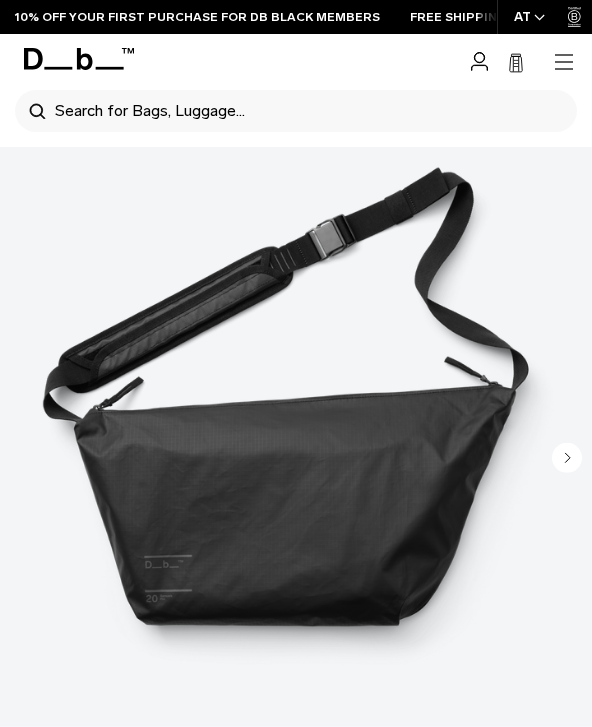 click 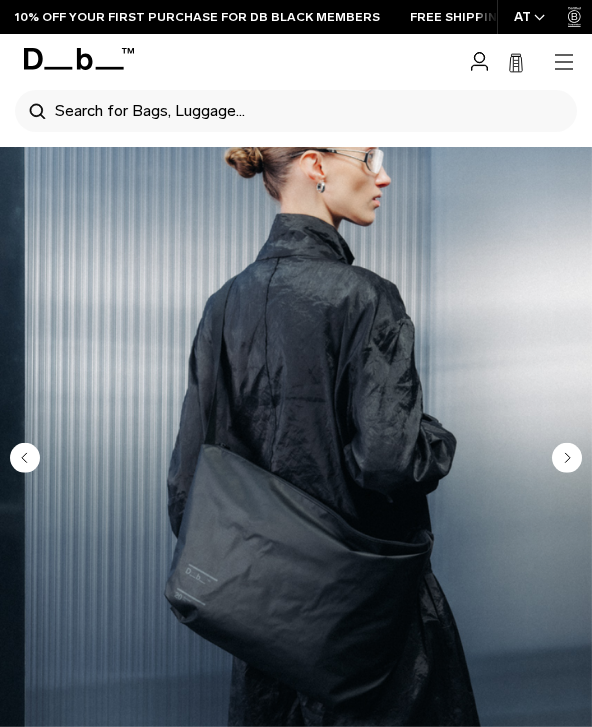 click 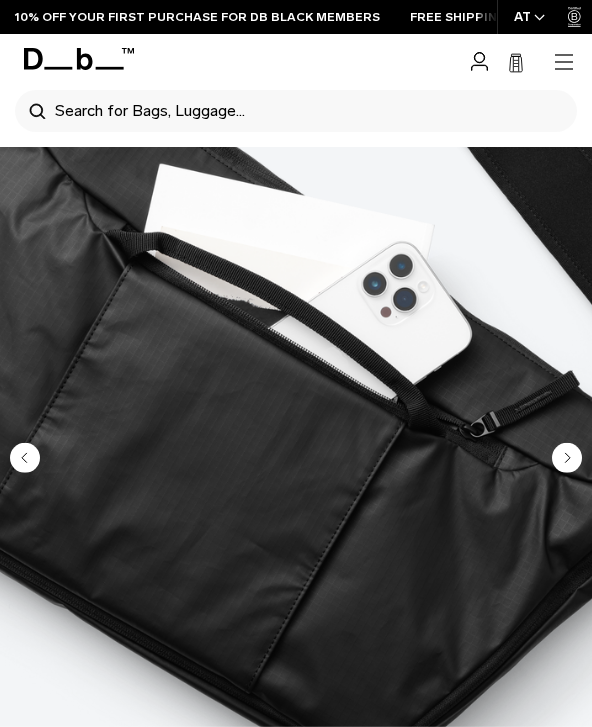 click 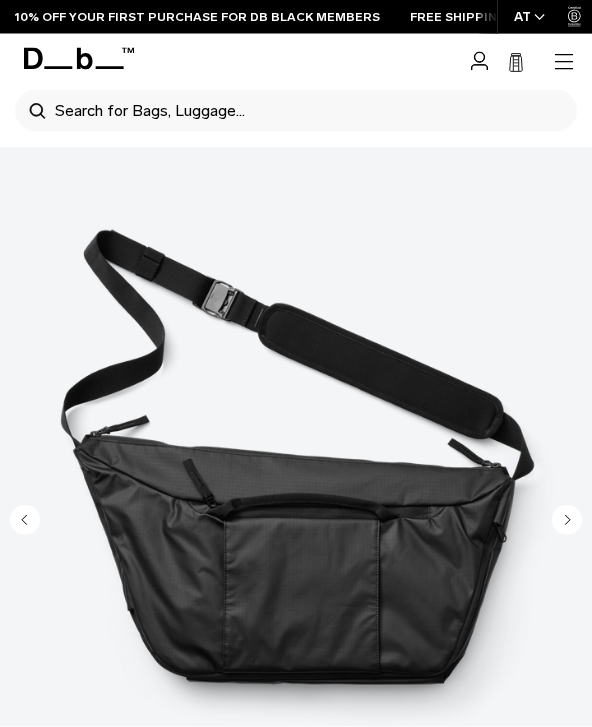 scroll, scrollTop: 0, scrollLeft: 0, axis: both 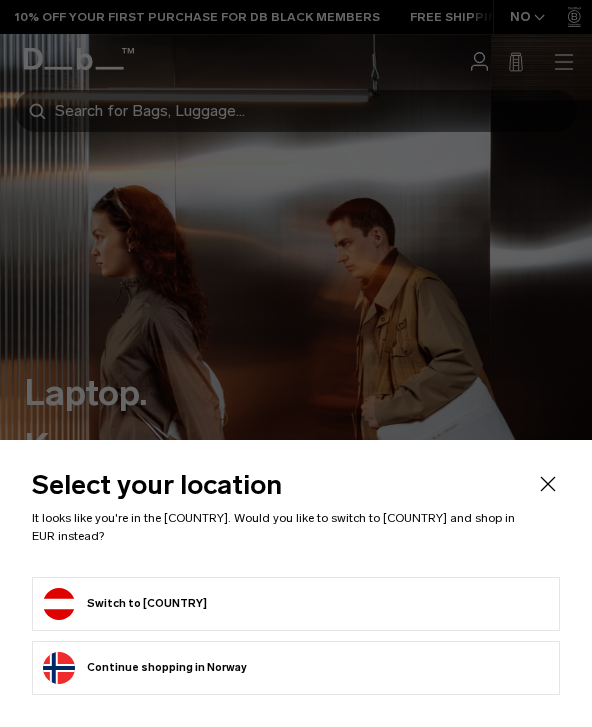 click on "Switch to [COUNTRY]" 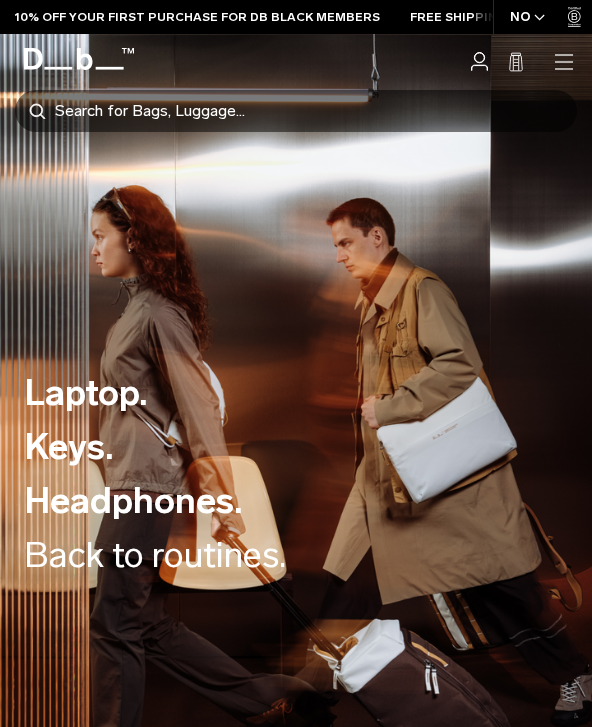 click 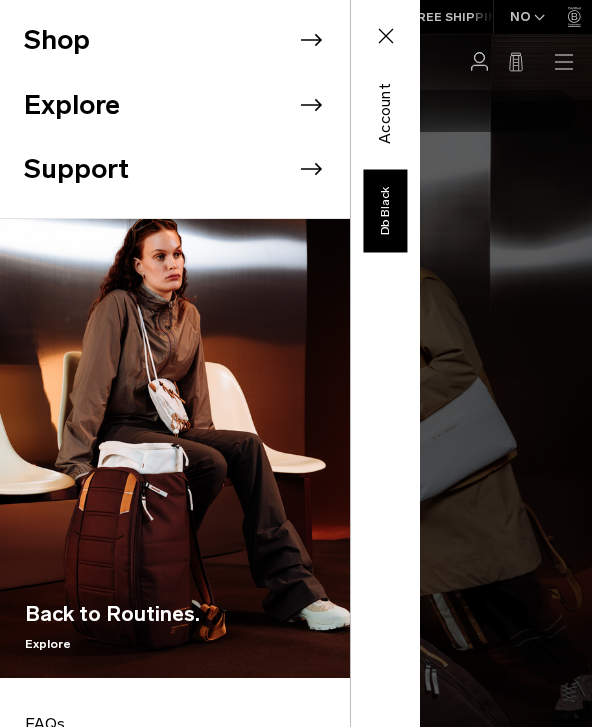 click on "Shop
Explore
Support
Back to Routines." at bounding box center [210, 363] 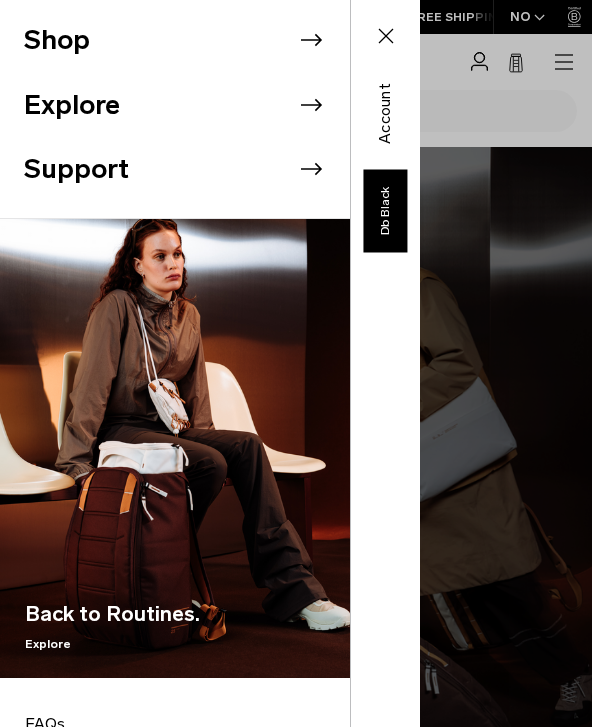 click on "Shop
Explore
Support
Back to Routines." at bounding box center [210, 363] 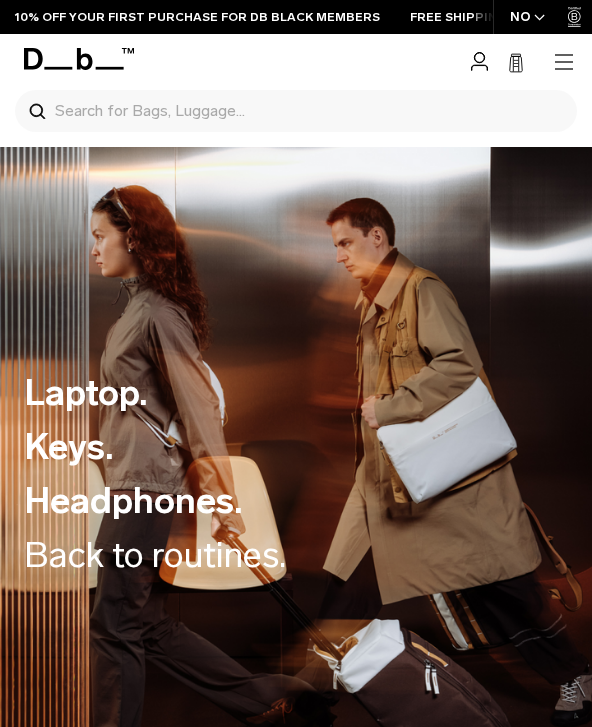 click on "NO" at bounding box center (528, 17) 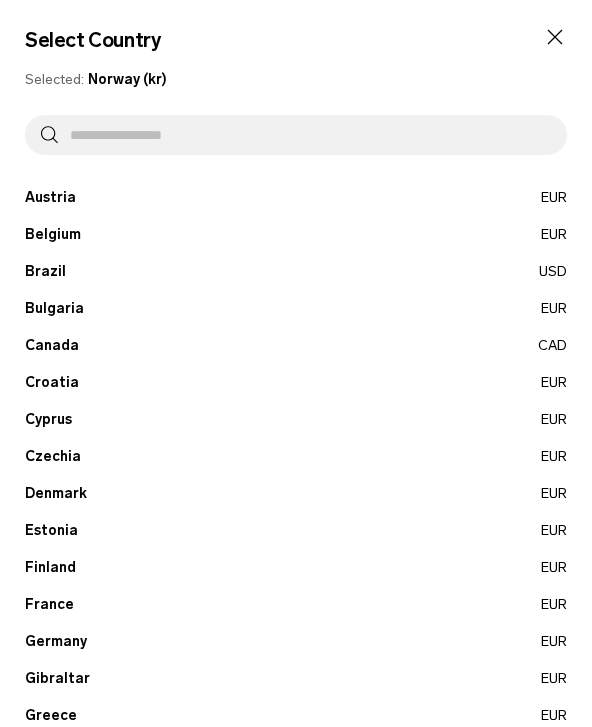 click on "Austria
EUR" at bounding box center (296, 197) 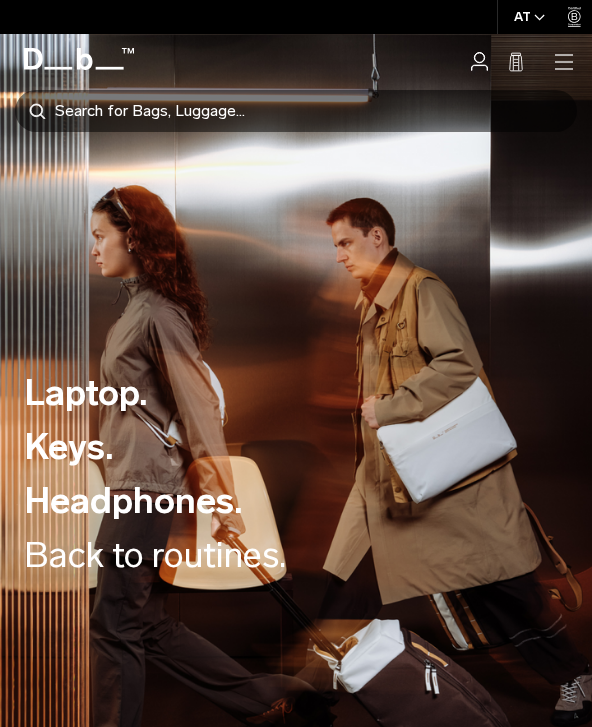 scroll, scrollTop: 0, scrollLeft: 0, axis: both 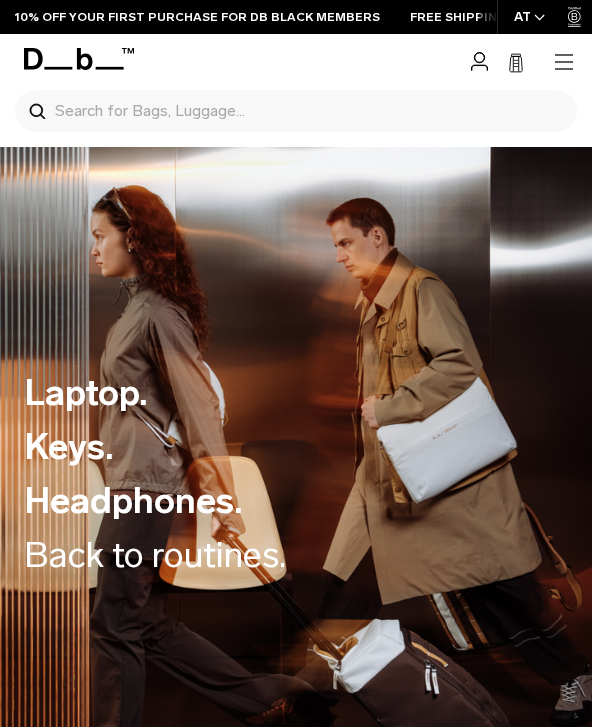 click 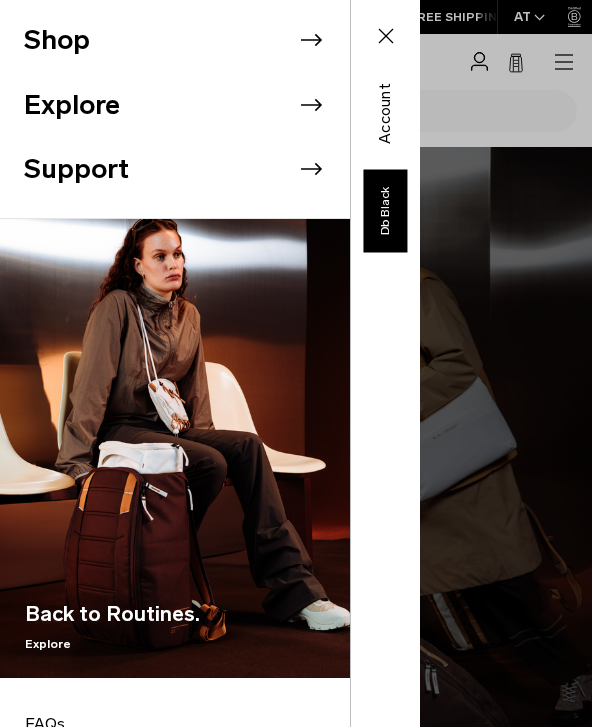click 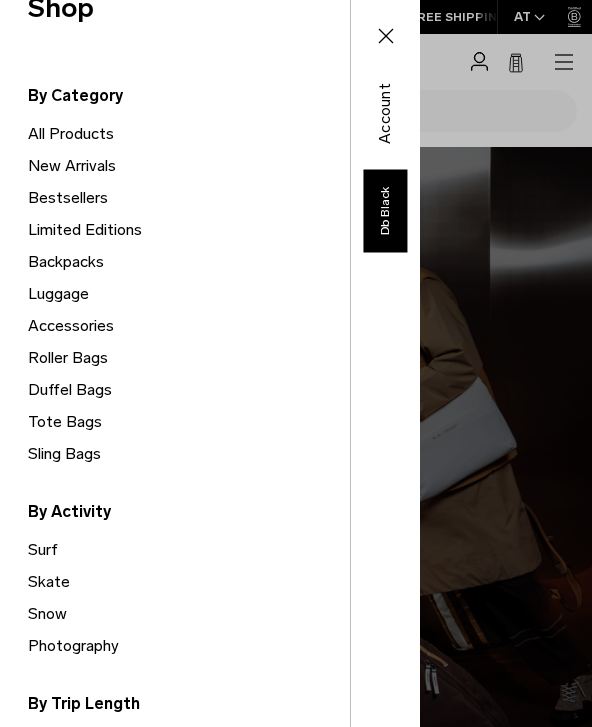 scroll, scrollTop: 97, scrollLeft: 0, axis: vertical 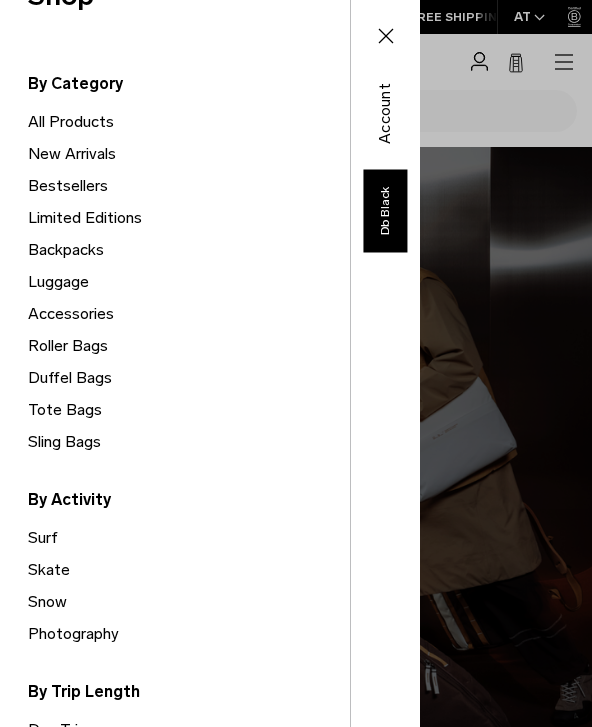 click on "Tote Bags" at bounding box center [189, 410] 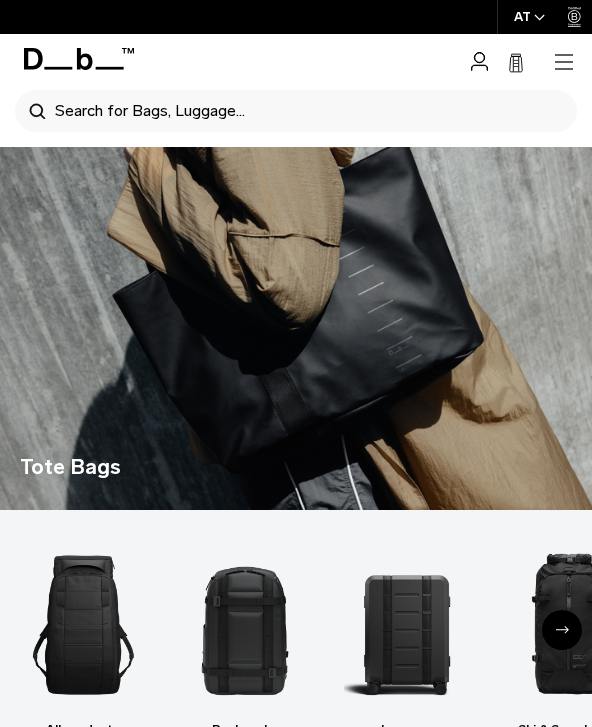 scroll, scrollTop: 0, scrollLeft: 0, axis: both 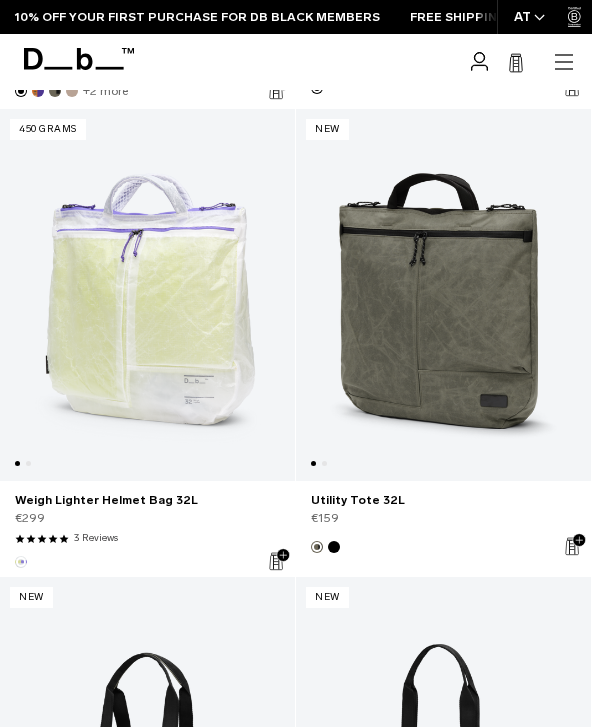 click at bounding box center (334, 547) 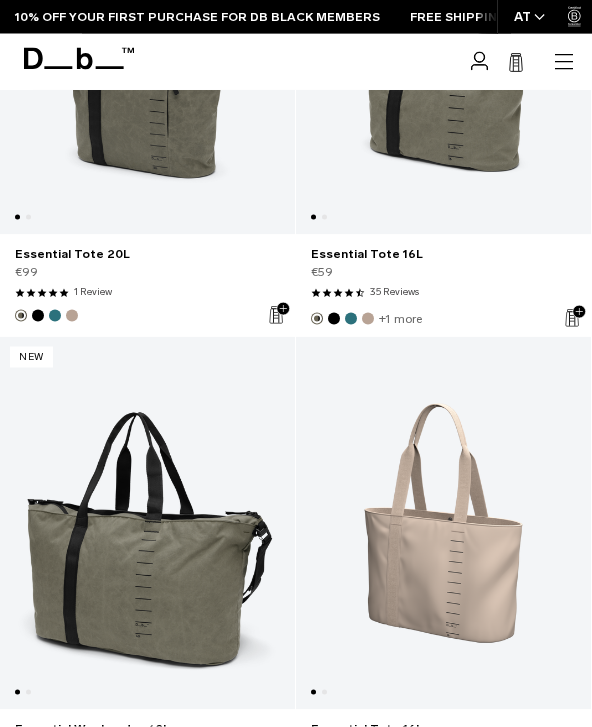 scroll, scrollTop: 2511, scrollLeft: 0, axis: vertical 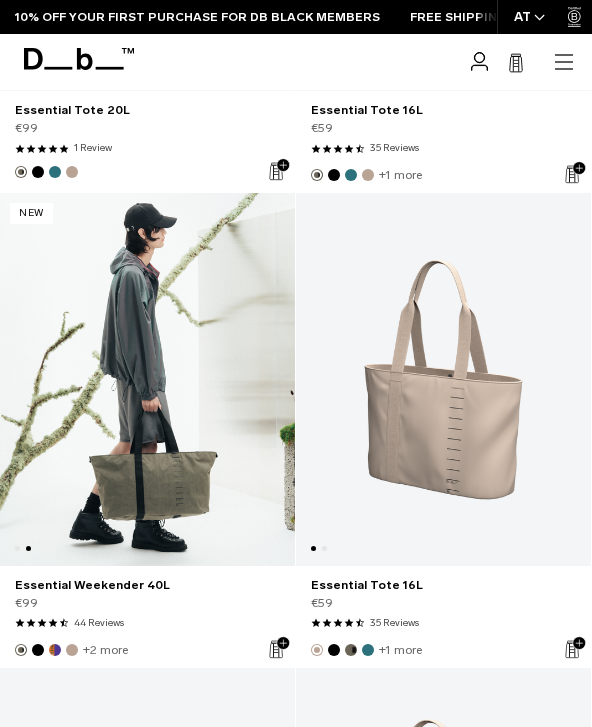 click at bounding box center (38, 650) 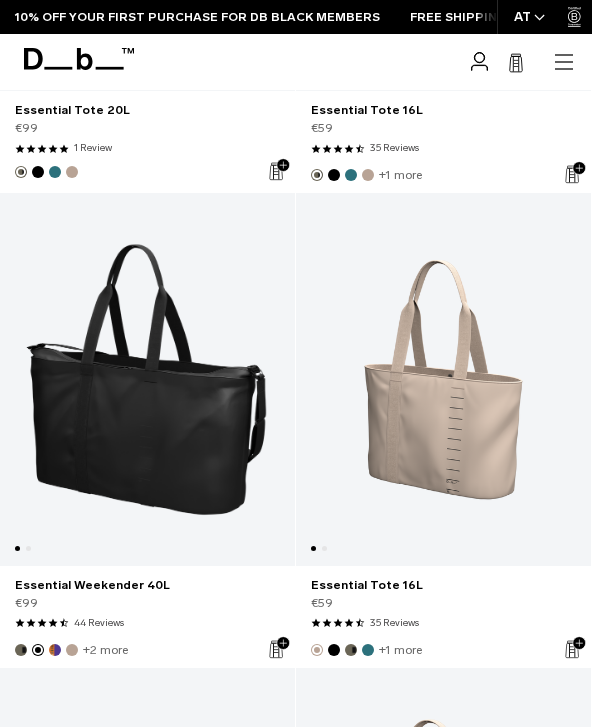 scroll, scrollTop: 0, scrollLeft: 0, axis: both 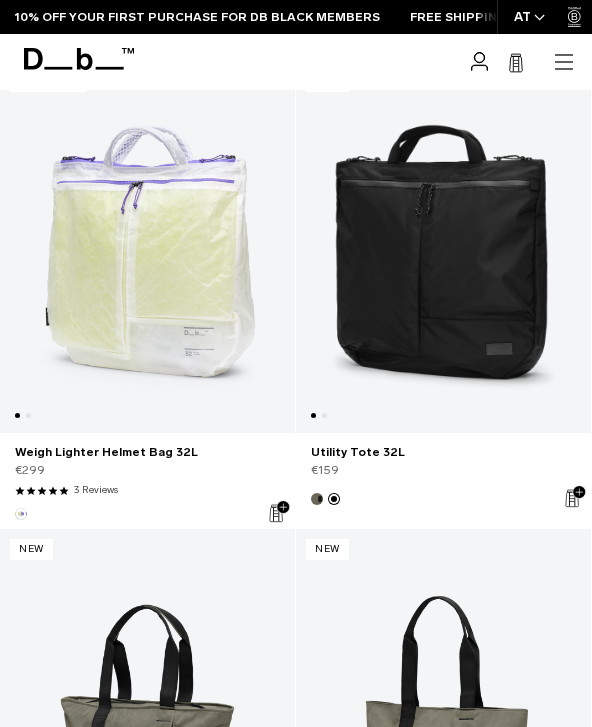 click at bounding box center [443, 247] 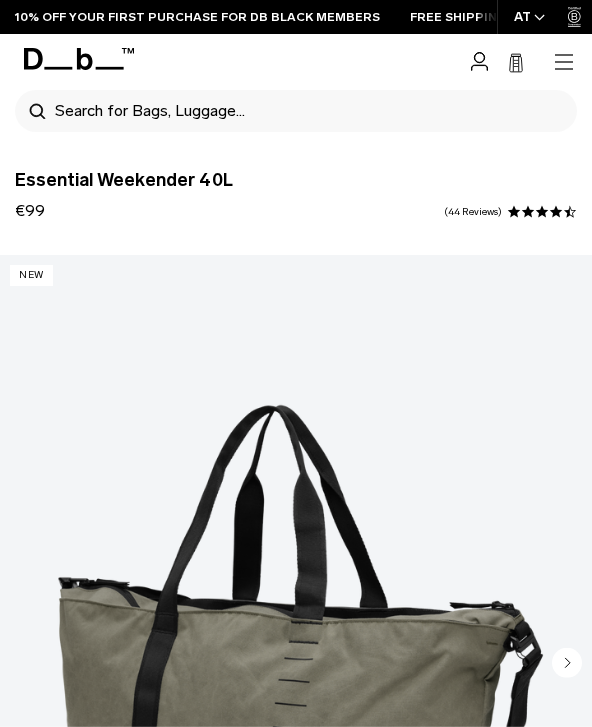 scroll, scrollTop: 0, scrollLeft: 0, axis: both 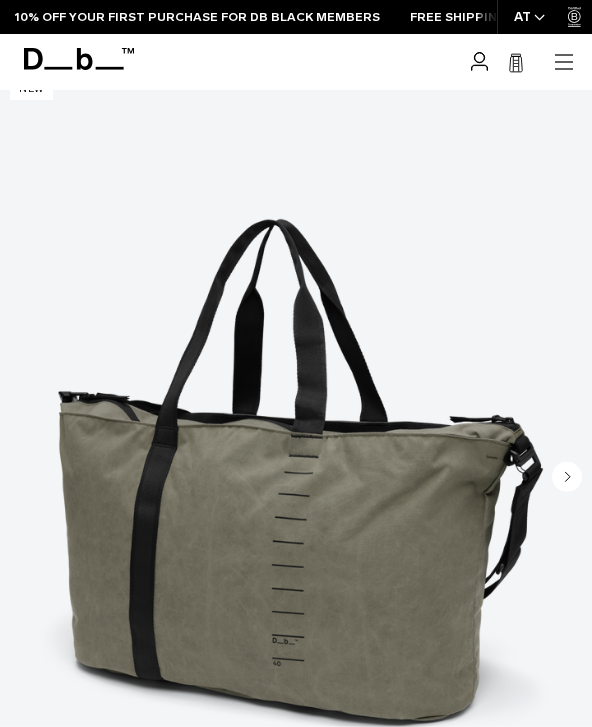 click 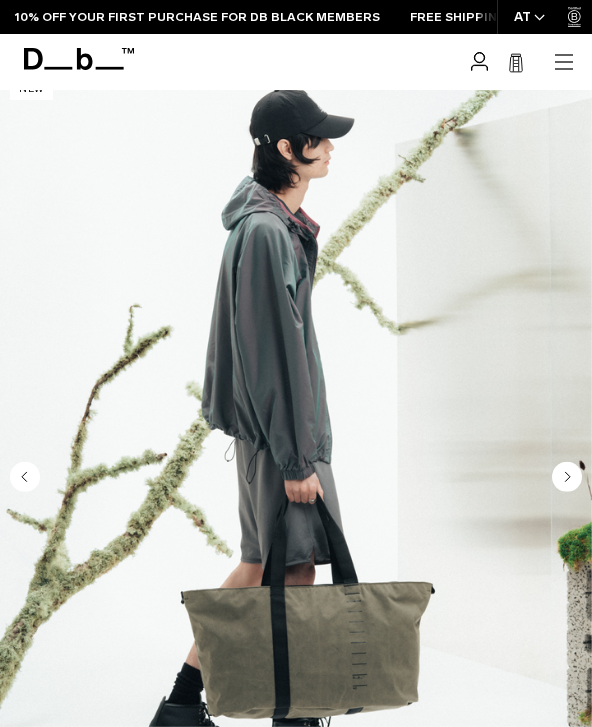 click at bounding box center (296, 438) 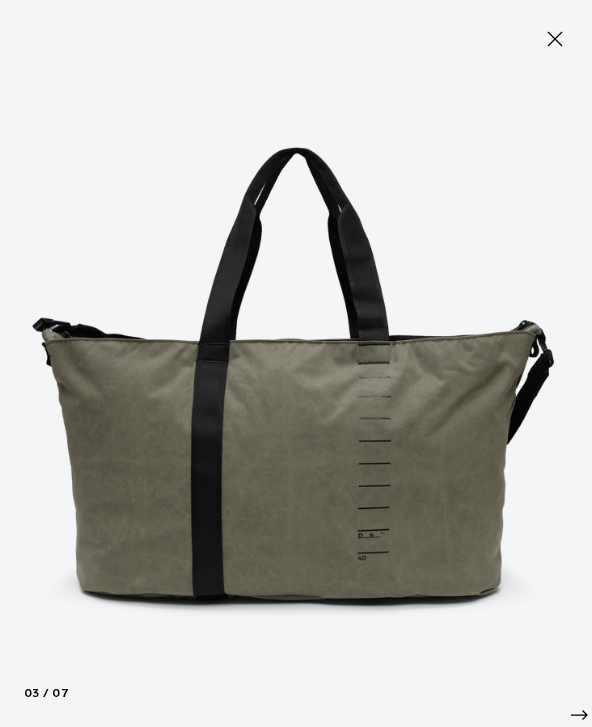 scroll, scrollTop: 166, scrollLeft: 0, axis: vertical 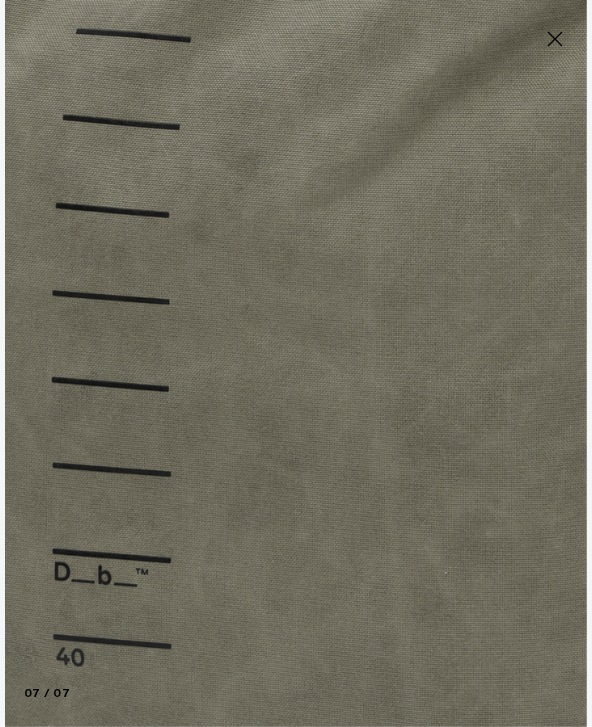 click 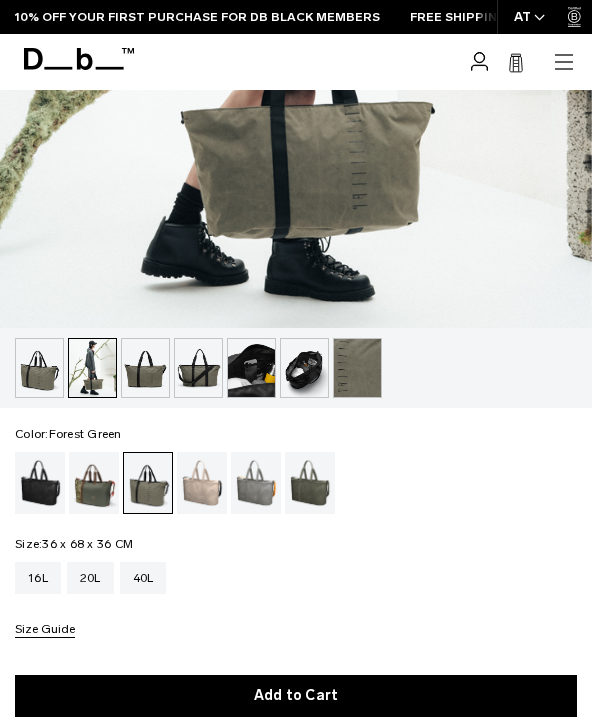 scroll, scrollTop: 664, scrollLeft: 0, axis: vertical 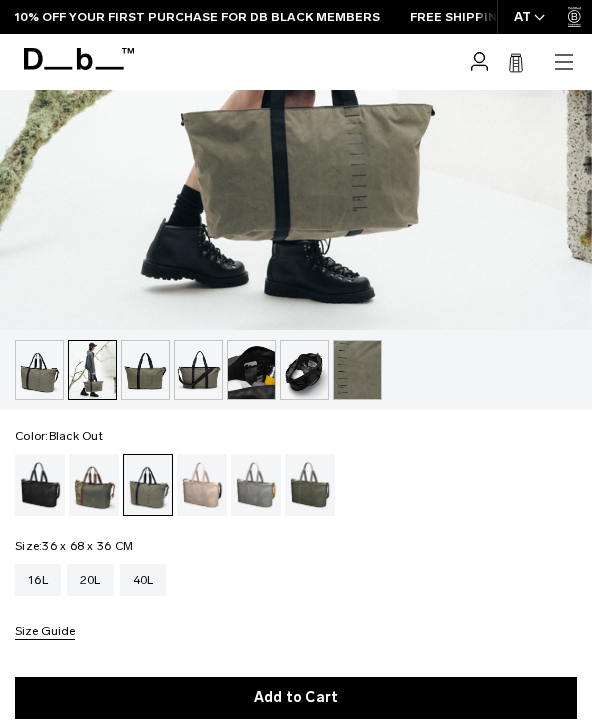 click at bounding box center [40, 485] 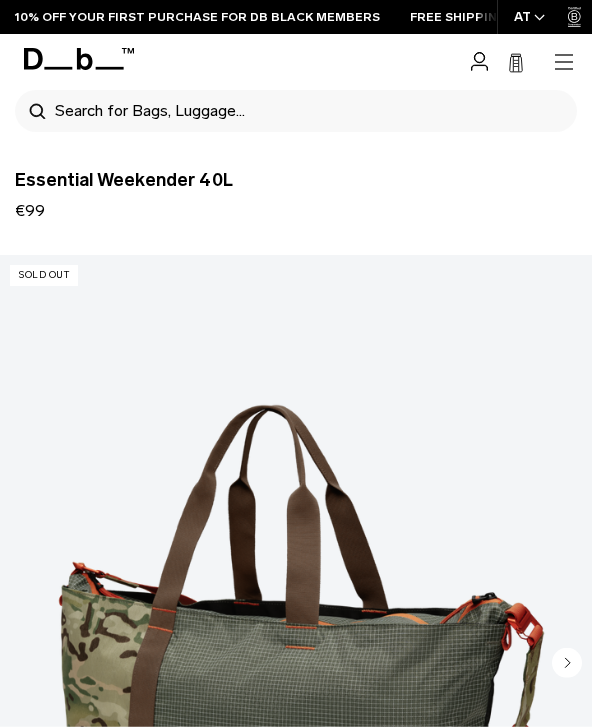 scroll, scrollTop: 0, scrollLeft: 0, axis: both 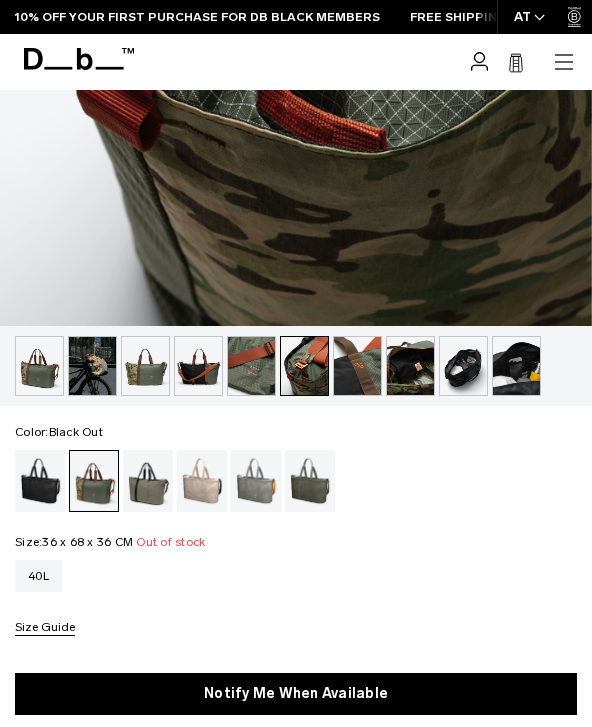 click at bounding box center (40, 481) 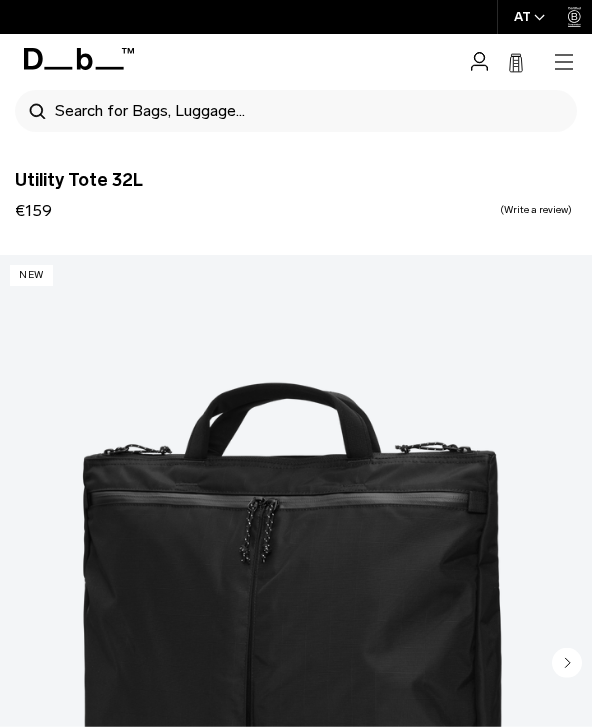 scroll, scrollTop: 0, scrollLeft: 0, axis: both 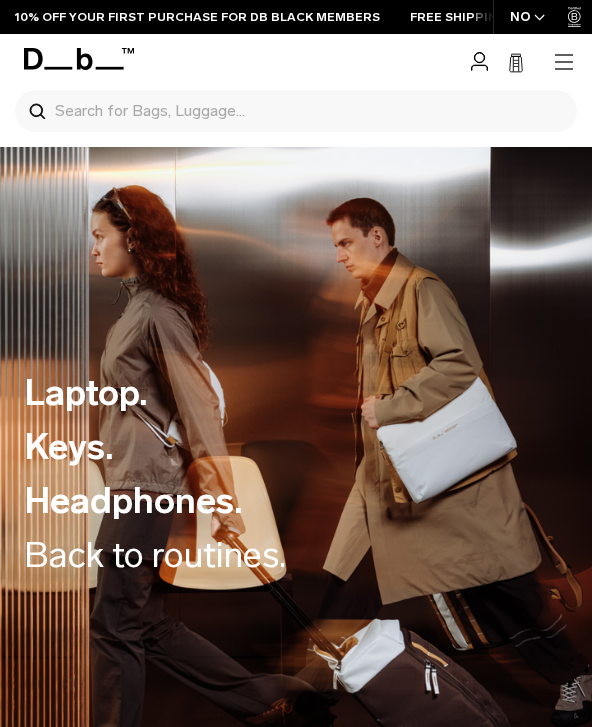 click on "NO" at bounding box center (528, 17) 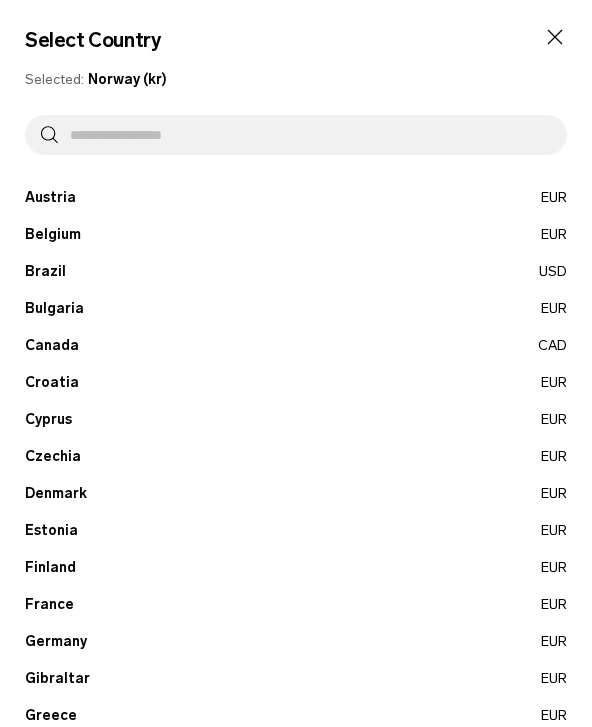click on "Austria
EUR" at bounding box center [296, 197] 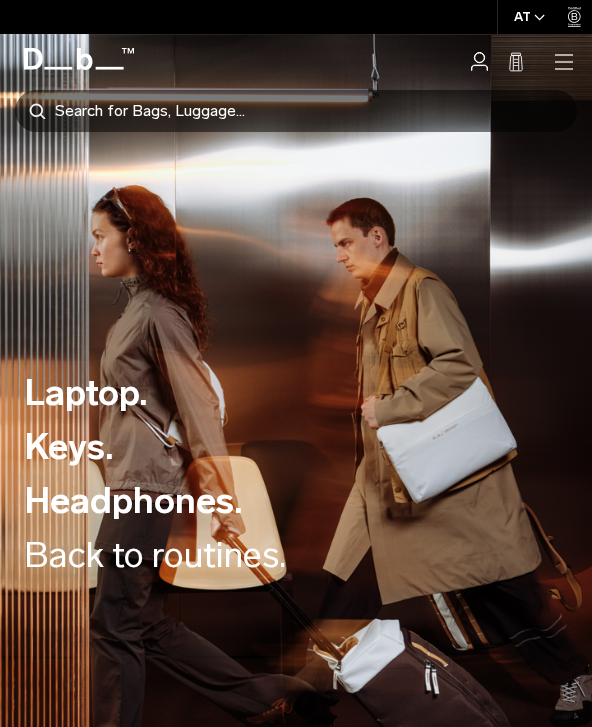 scroll, scrollTop: 0, scrollLeft: 0, axis: both 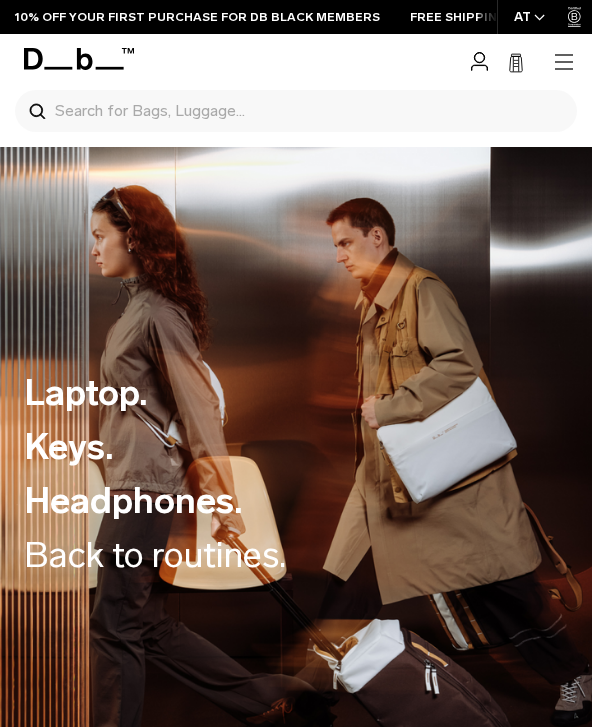 click on "Search for Bags, Luggage...
Search
Close
Trending Products
All Products
Hugger Backpack 30L Black Out
€209
Ramverk Front-access Carry-on Black Out" at bounding box center (361, 62) 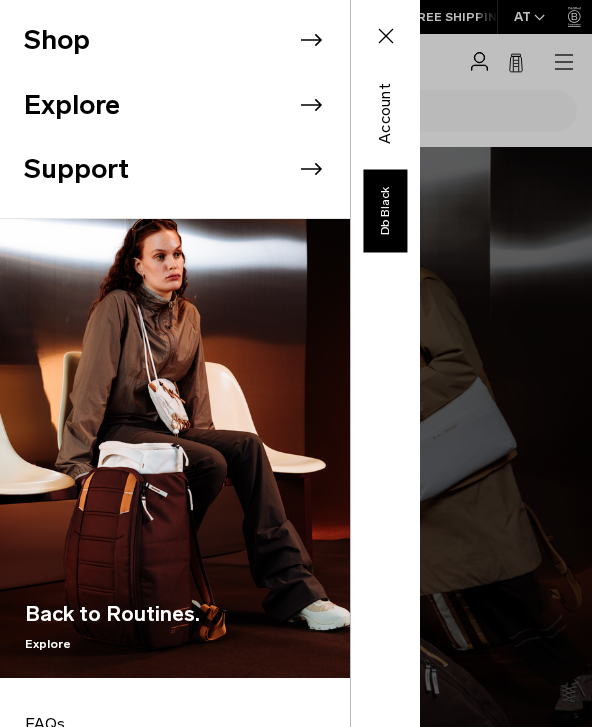 click 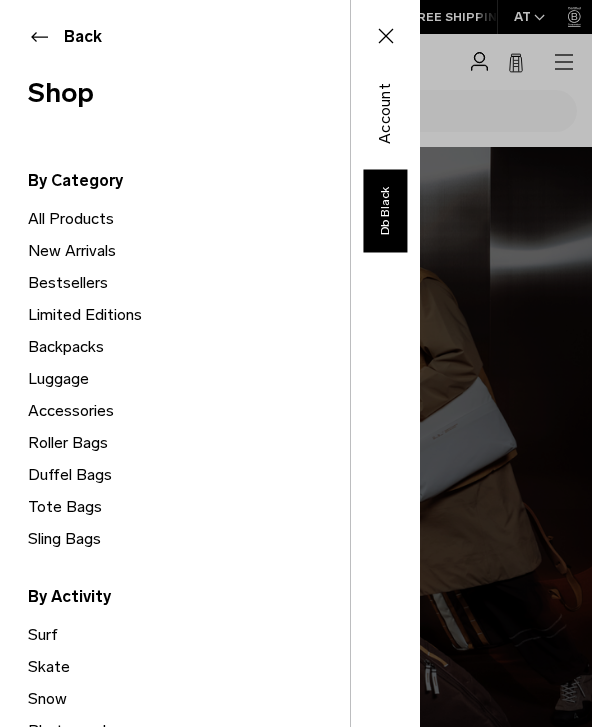 click on "Duffel Bags" at bounding box center [189, 475] 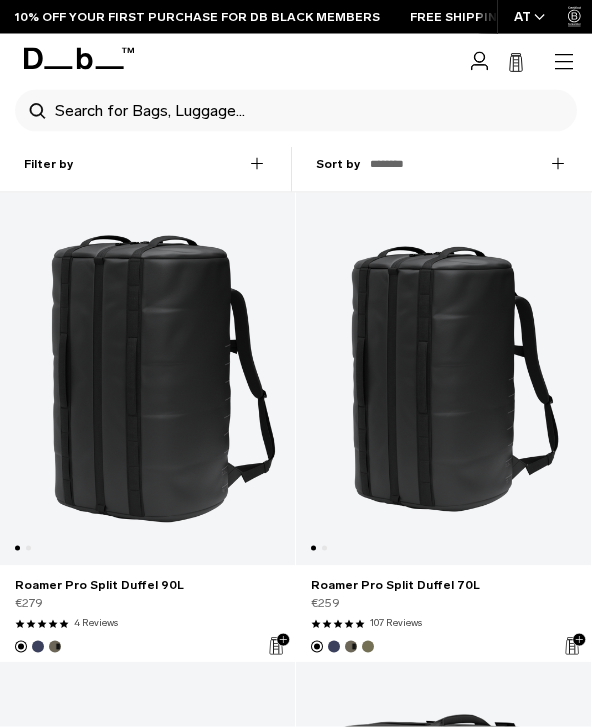 scroll, scrollTop: 1011, scrollLeft: 0, axis: vertical 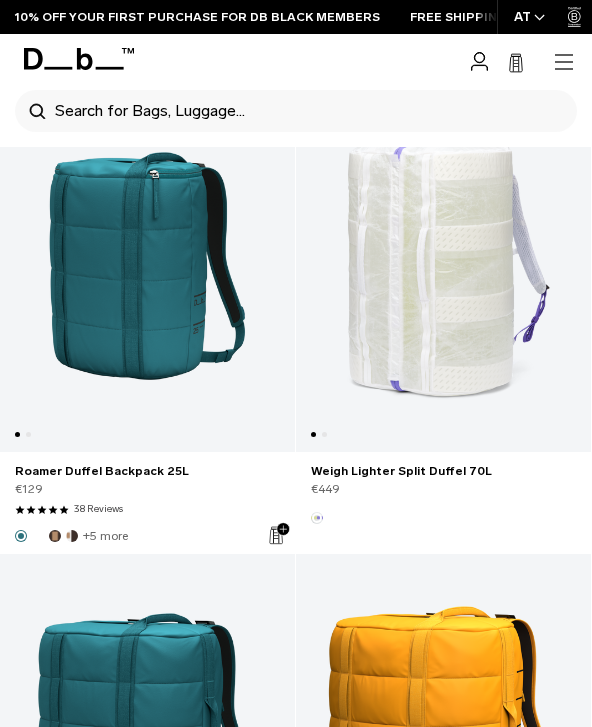 click 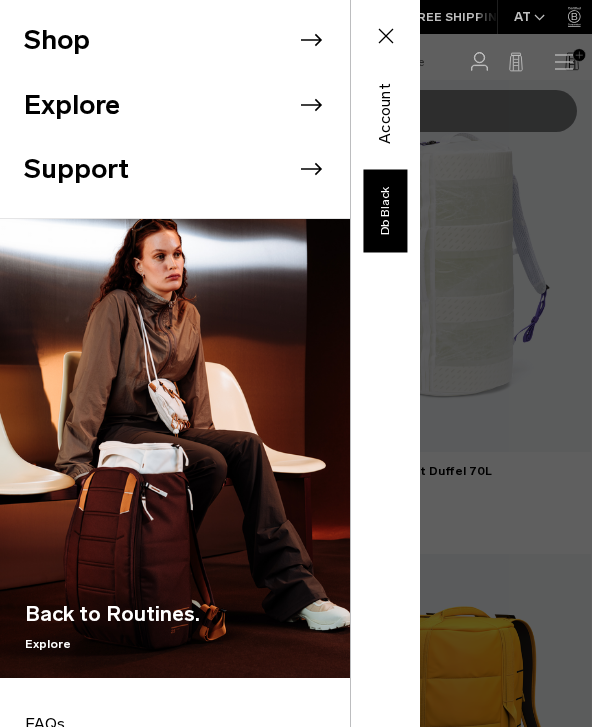 click 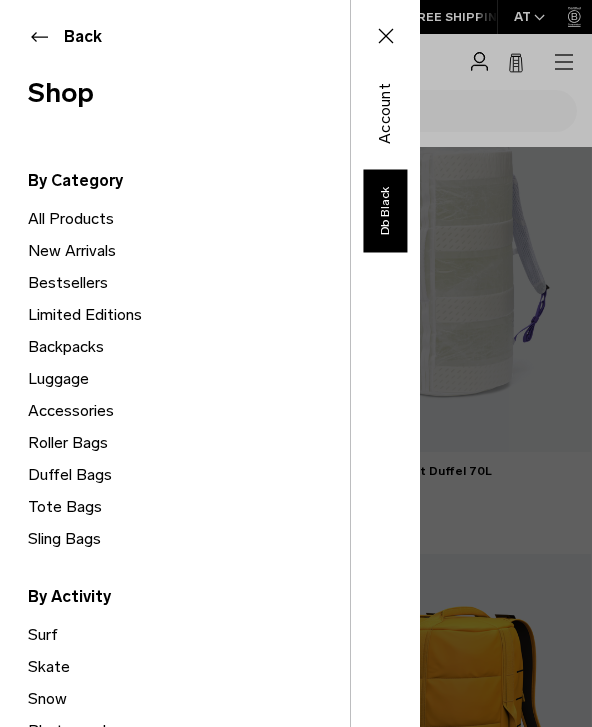 click on "Tote Bags" at bounding box center (189, 507) 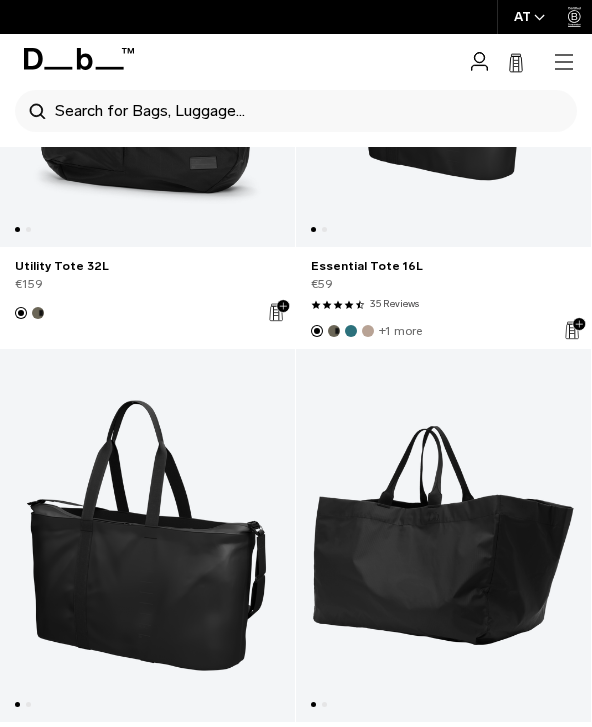 scroll, scrollTop: 0, scrollLeft: 0, axis: both 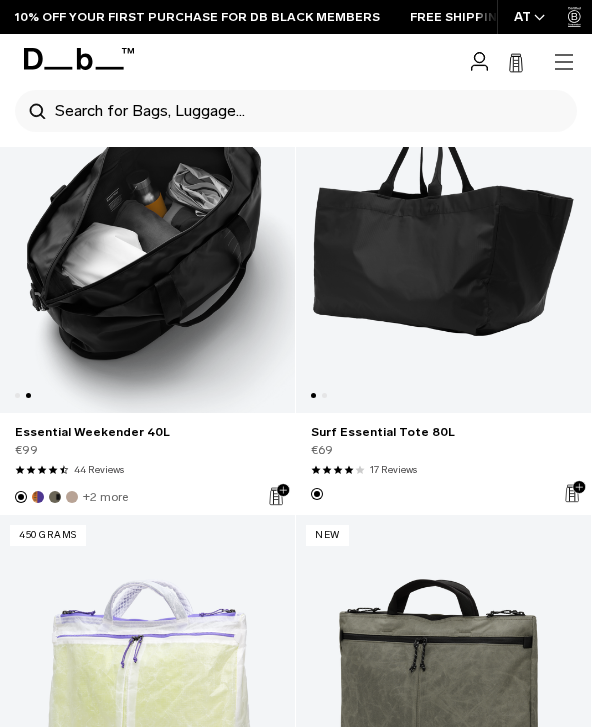 click at bounding box center (147, 226) 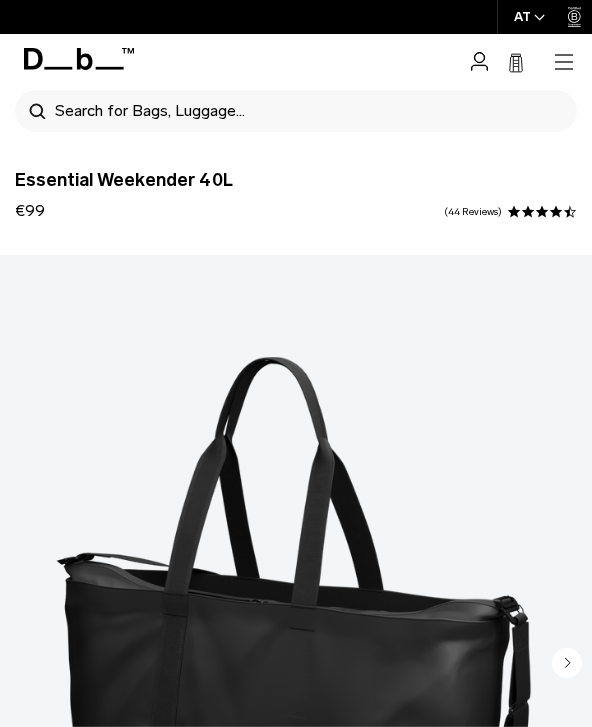 scroll, scrollTop: 202, scrollLeft: 0, axis: vertical 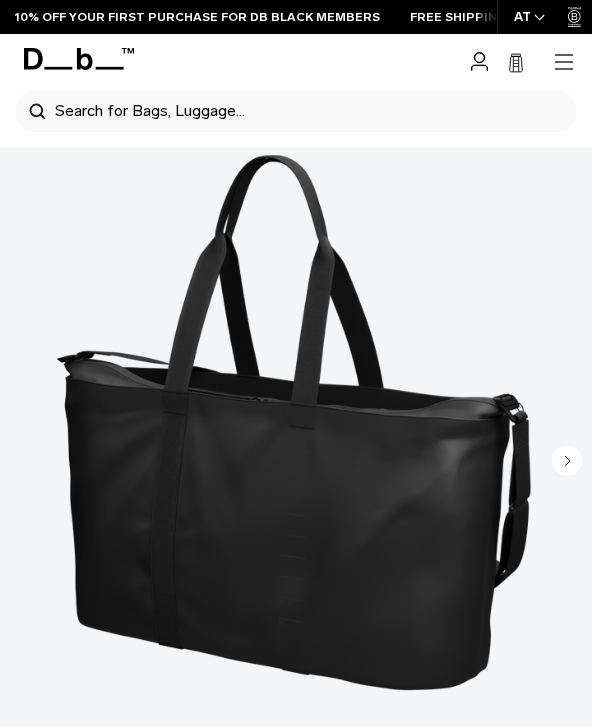 click 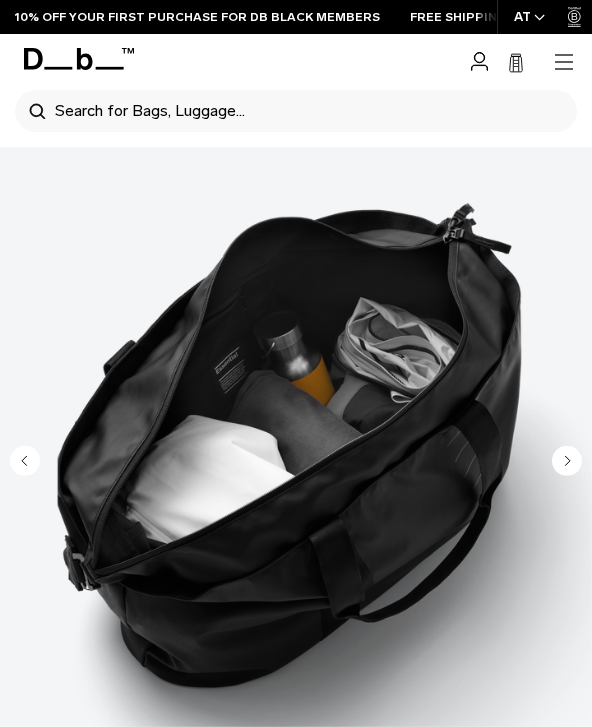click 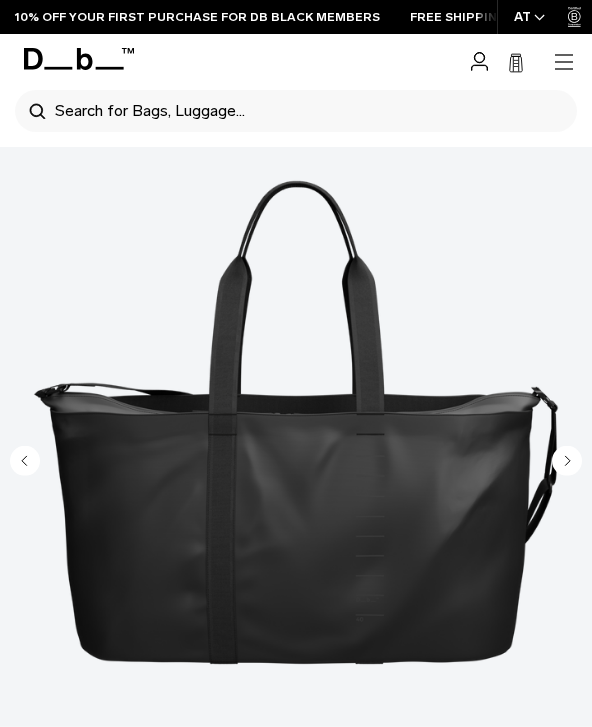 click 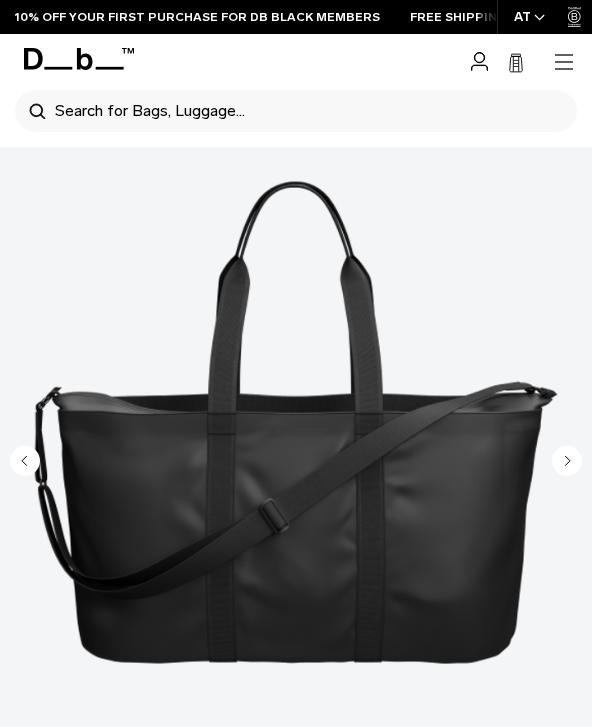 click 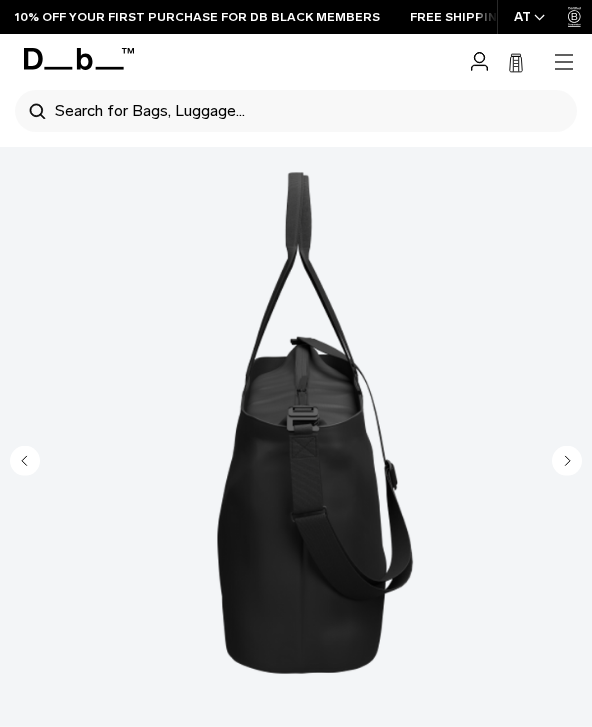 click 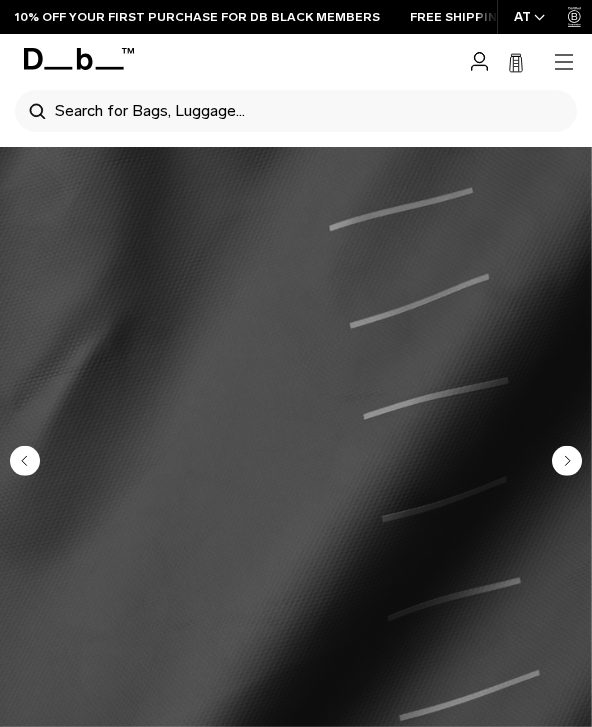 click 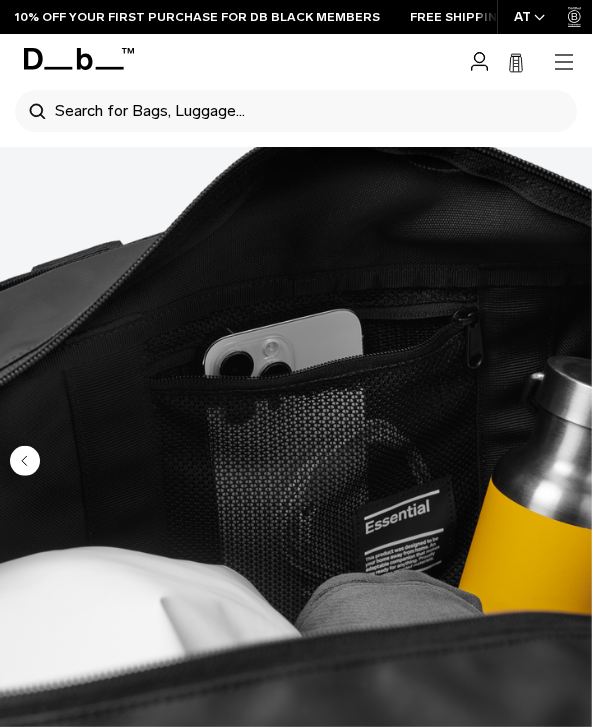 click at bounding box center (296, 422) 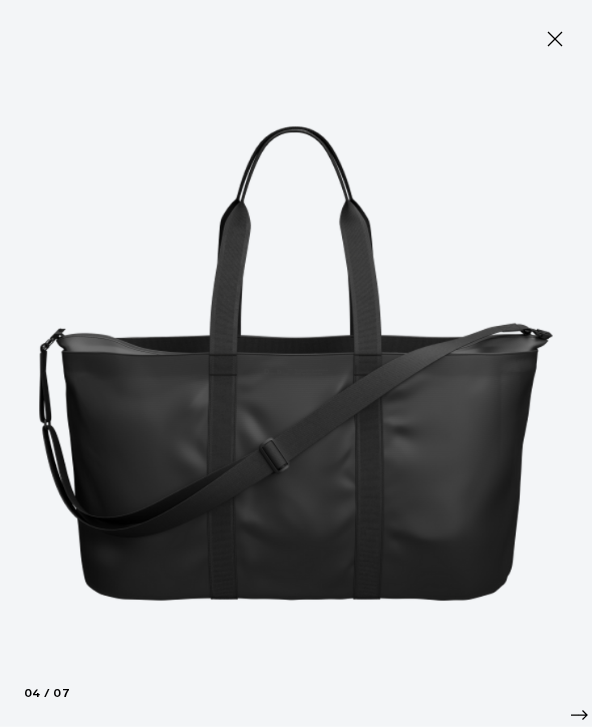 click 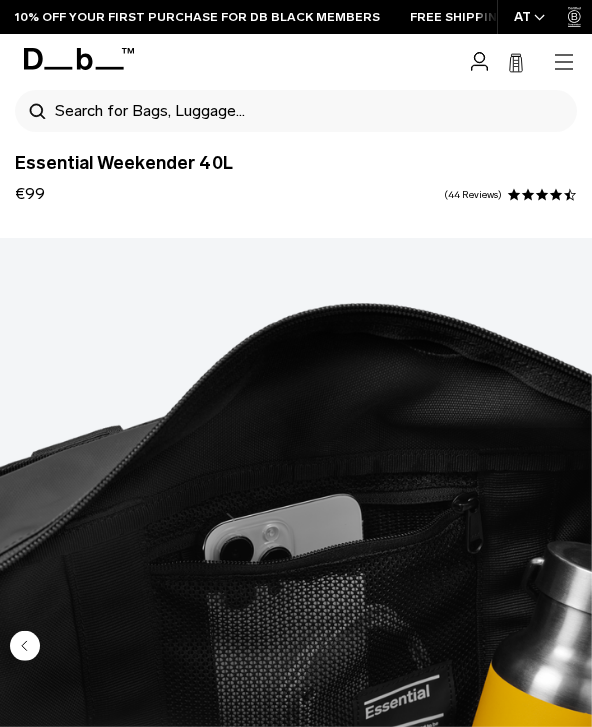 scroll, scrollTop: 0, scrollLeft: 0, axis: both 